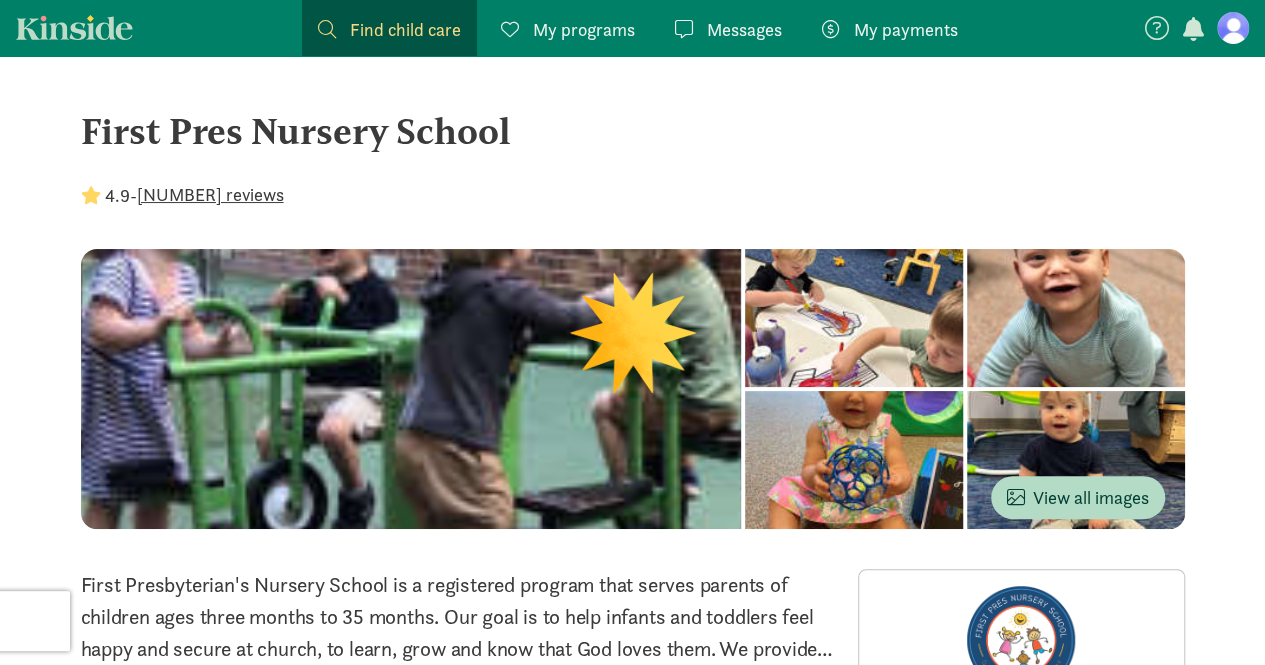scroll, scrollTop: 199, scrollLeft: 0, axis: vertical 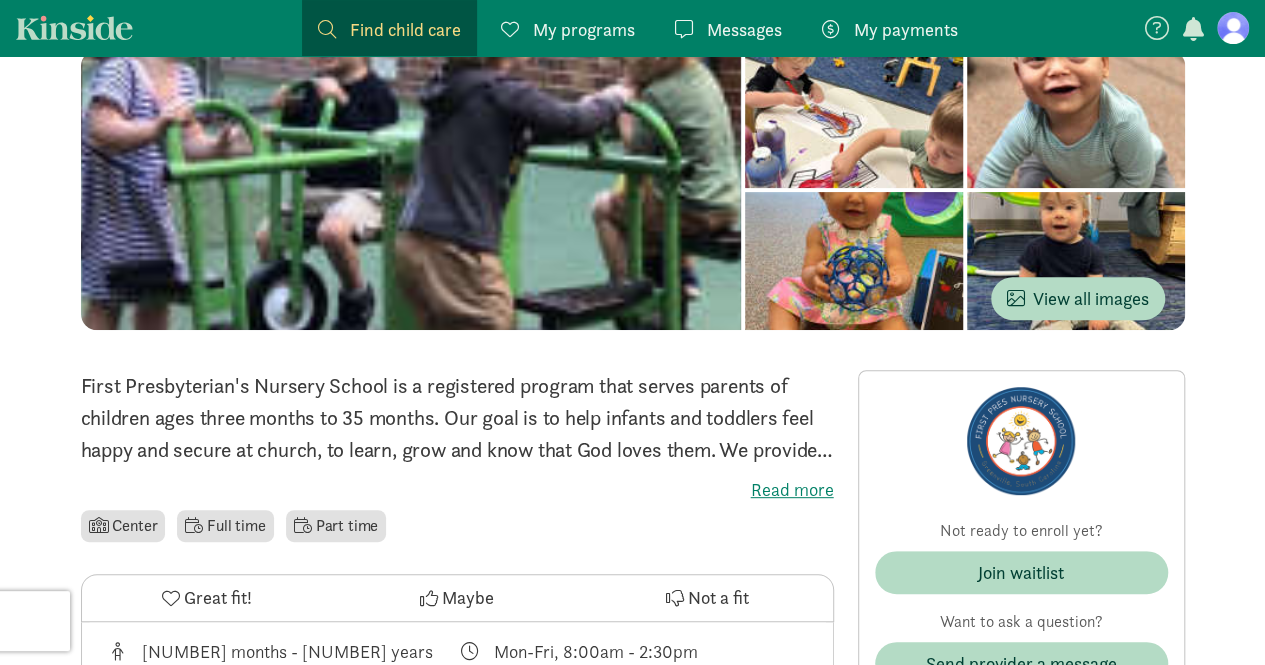 click on "My programs" at bounding box center [584, 29] 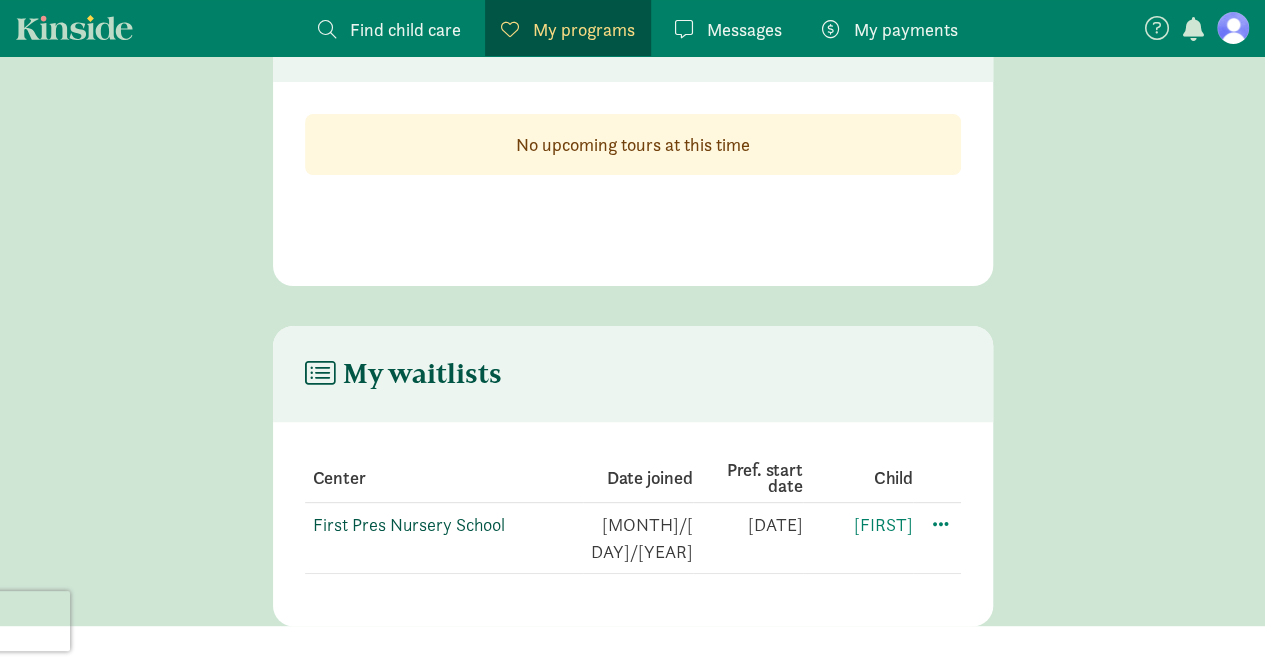 click on "First Pres Nursery School" 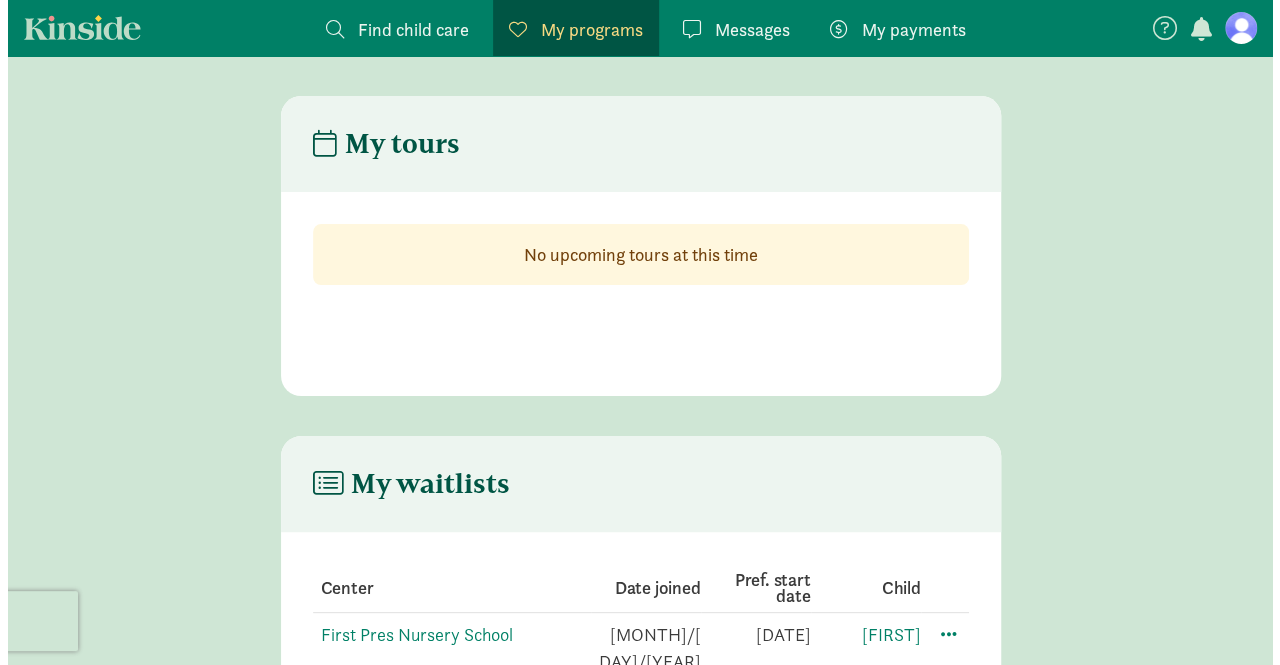 scroll, scrollTop: 110, scrollLeft: 0, axis: vertical 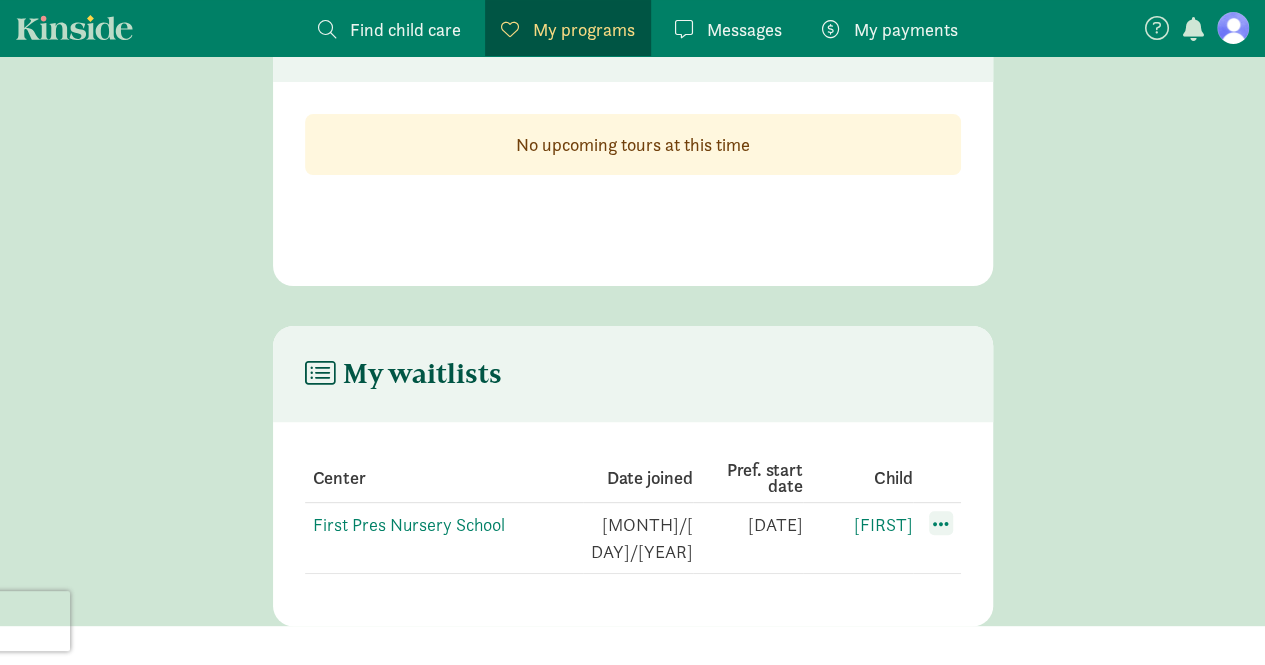click 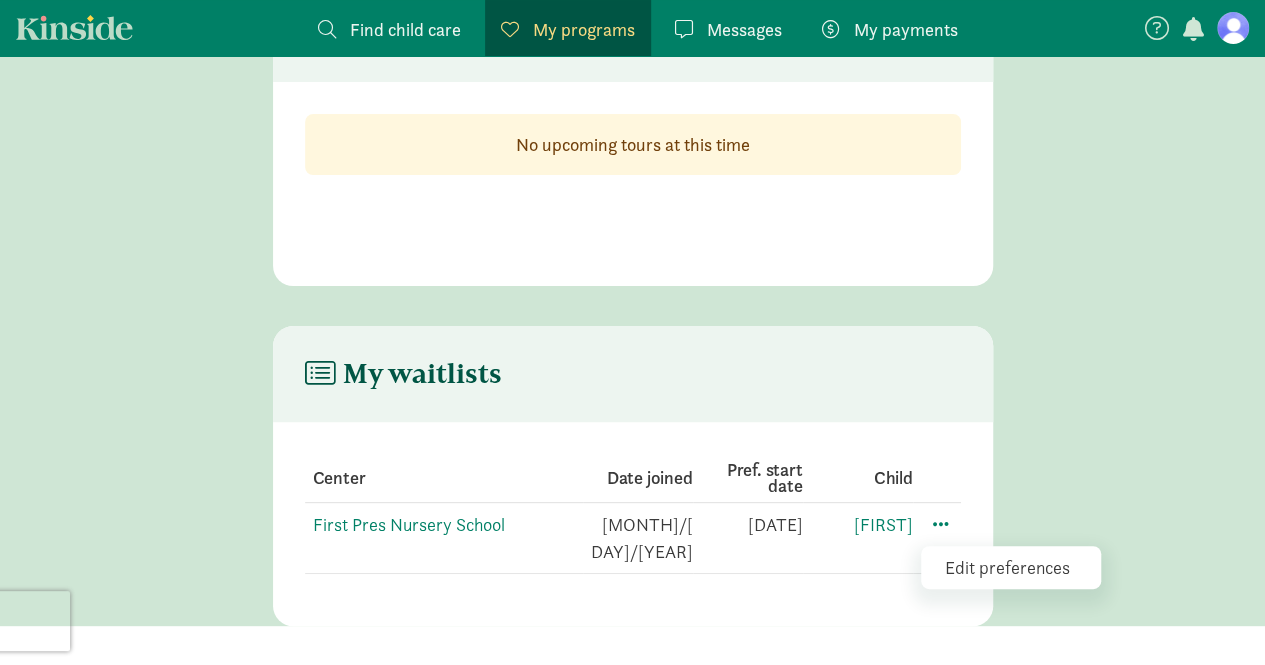 click on "Edit preferences" 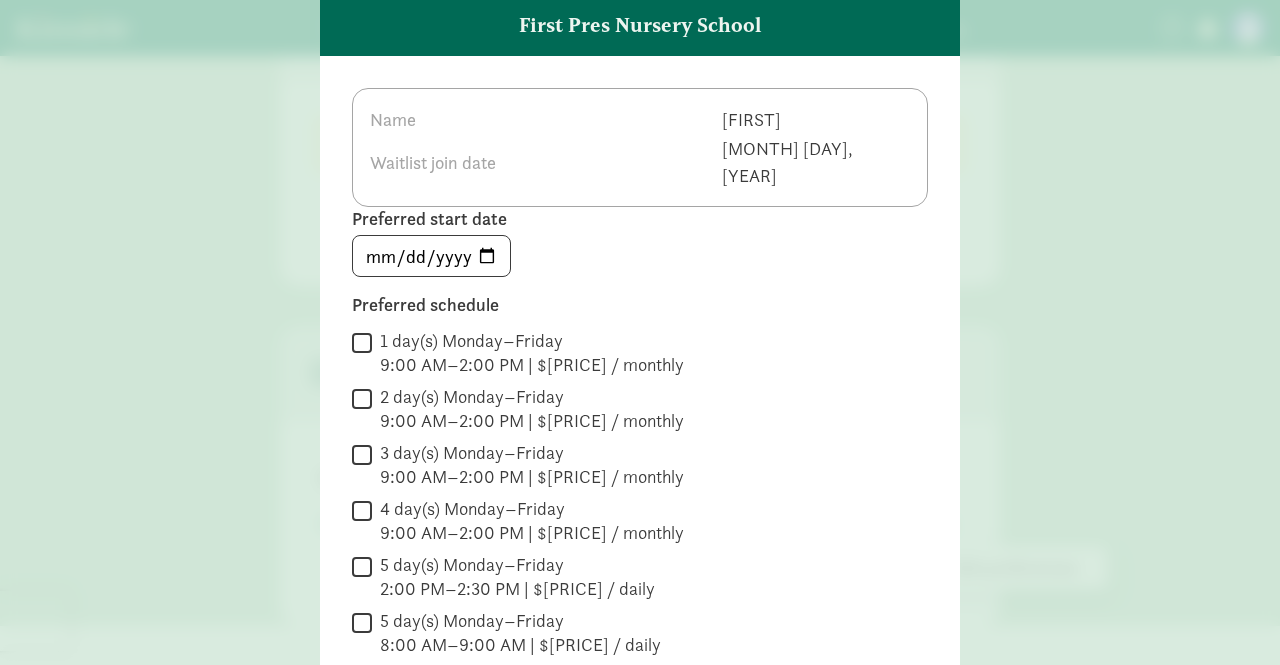 scroll, scrollTop: 240, scrollLeft: 0, axis: vertical 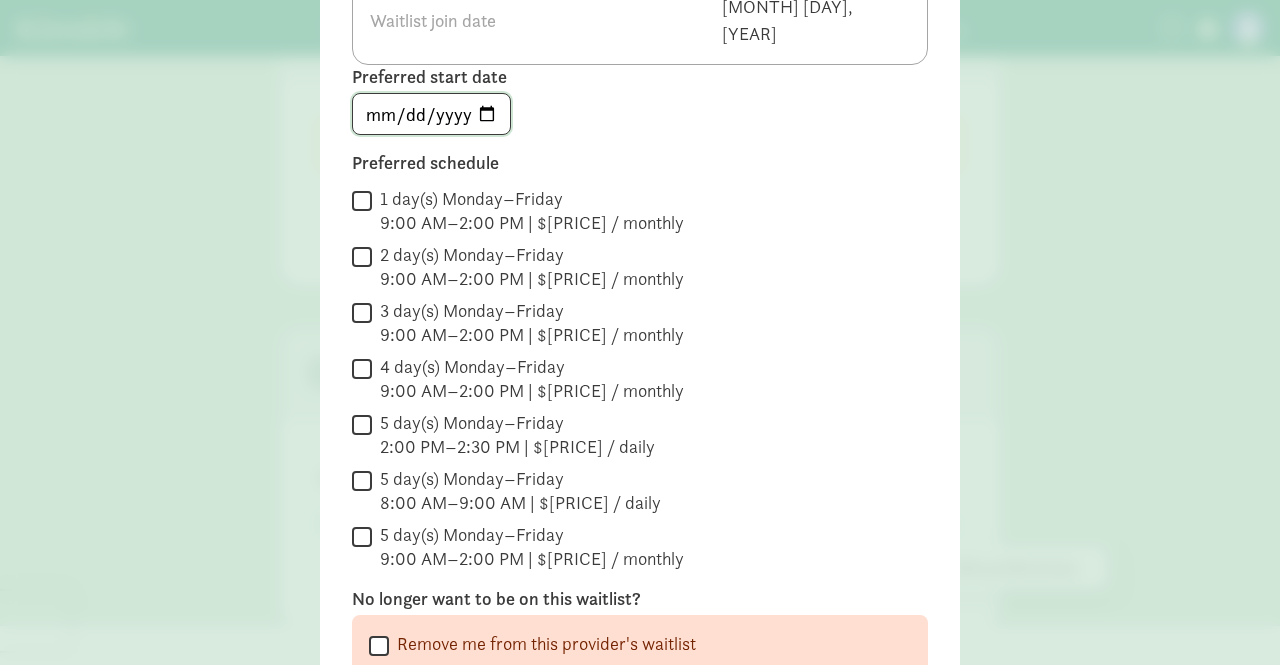 click on "[YEAR]-[MONTH]-[DAY]" 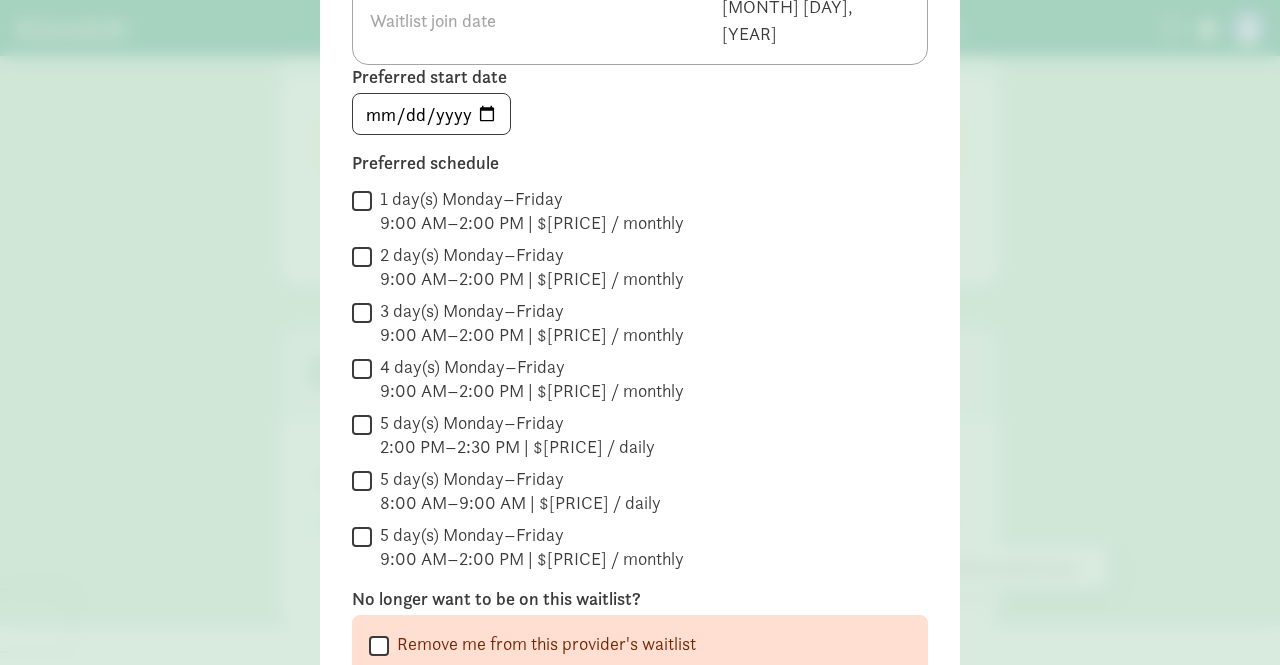 click on "2 day(s) Monday–Friday 9:00 AM–2:00 PM | $[PRICE] / monthly" at bounding box center (362, 256) 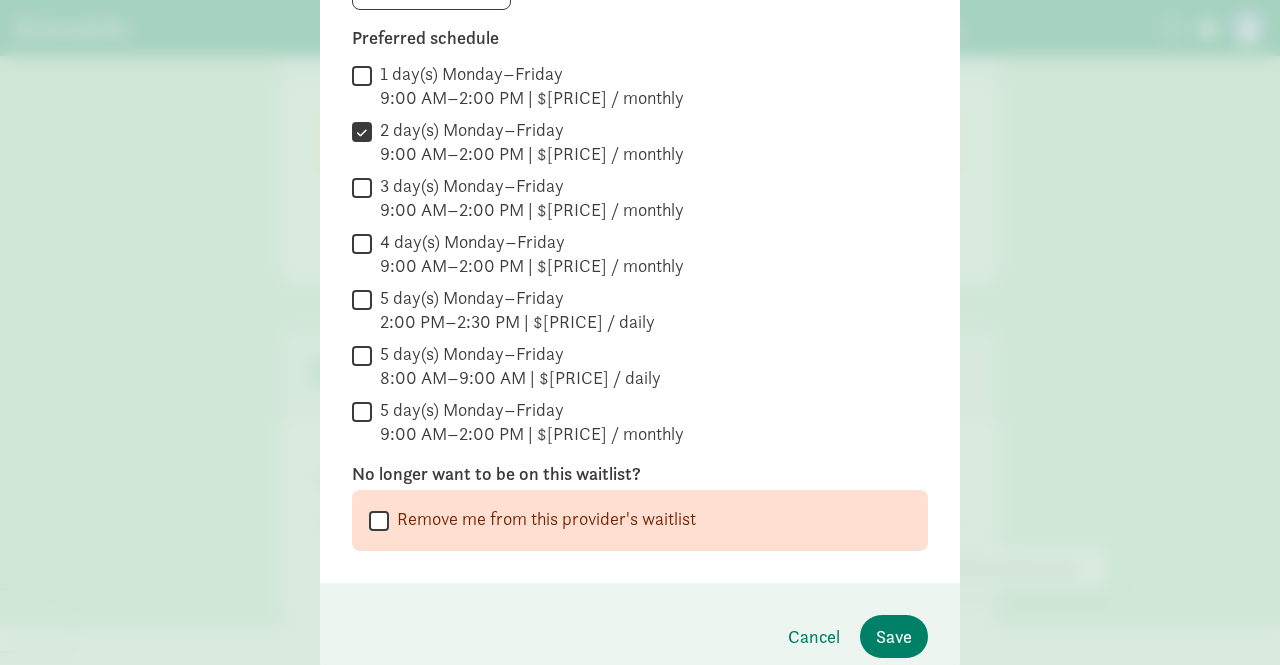 scroll, scrollTop: 390, scrollLeft: 0, axis: vertical 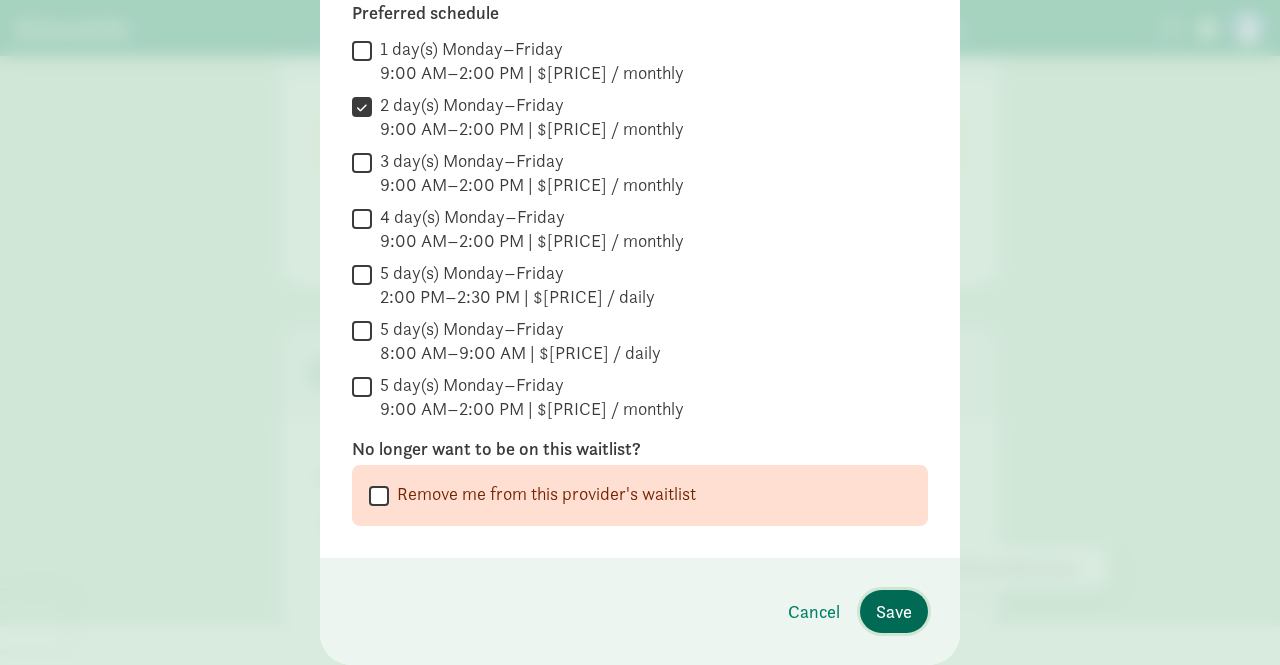 click on "Save" at bounding box center [894, 611] 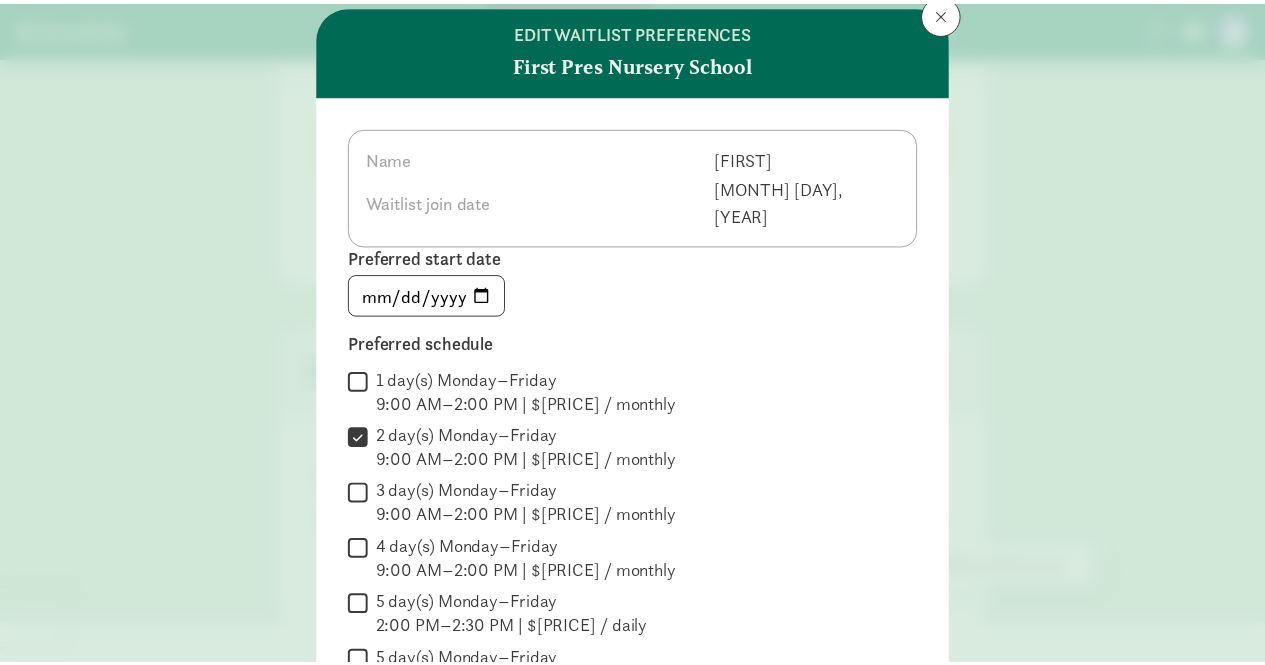 scroll, scrollTop: 0, scrollLeft: 0, axis: both 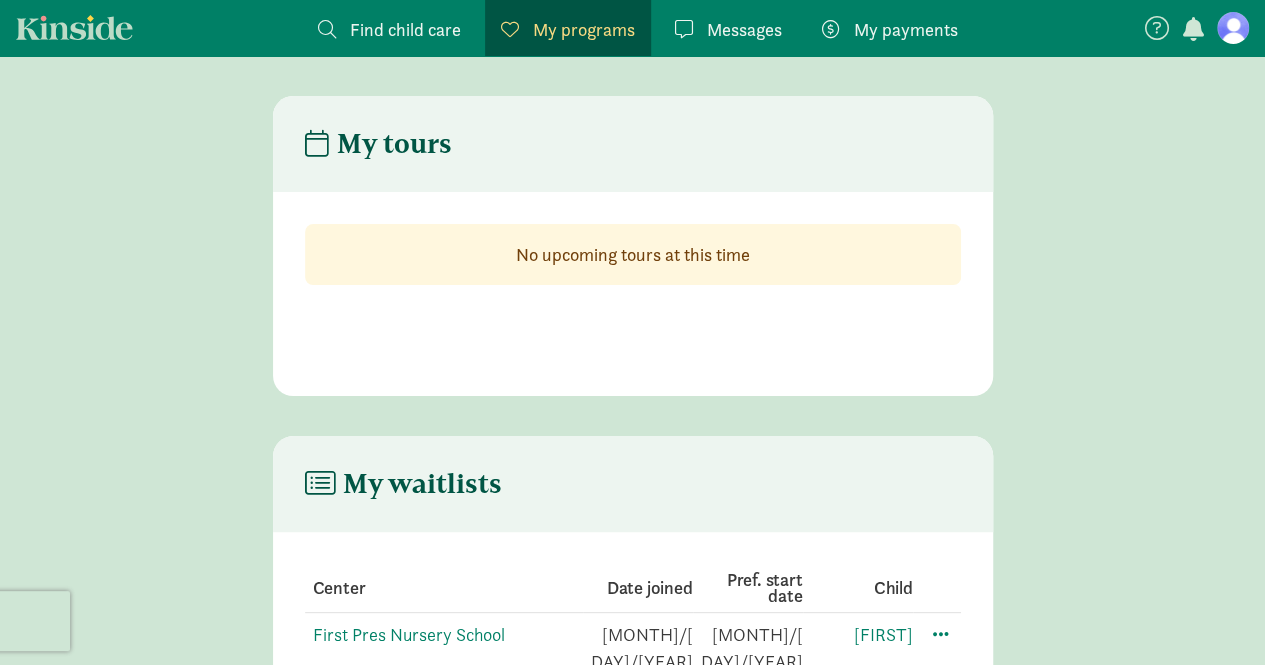 click on "My payments" at bounding box center (906, 29) 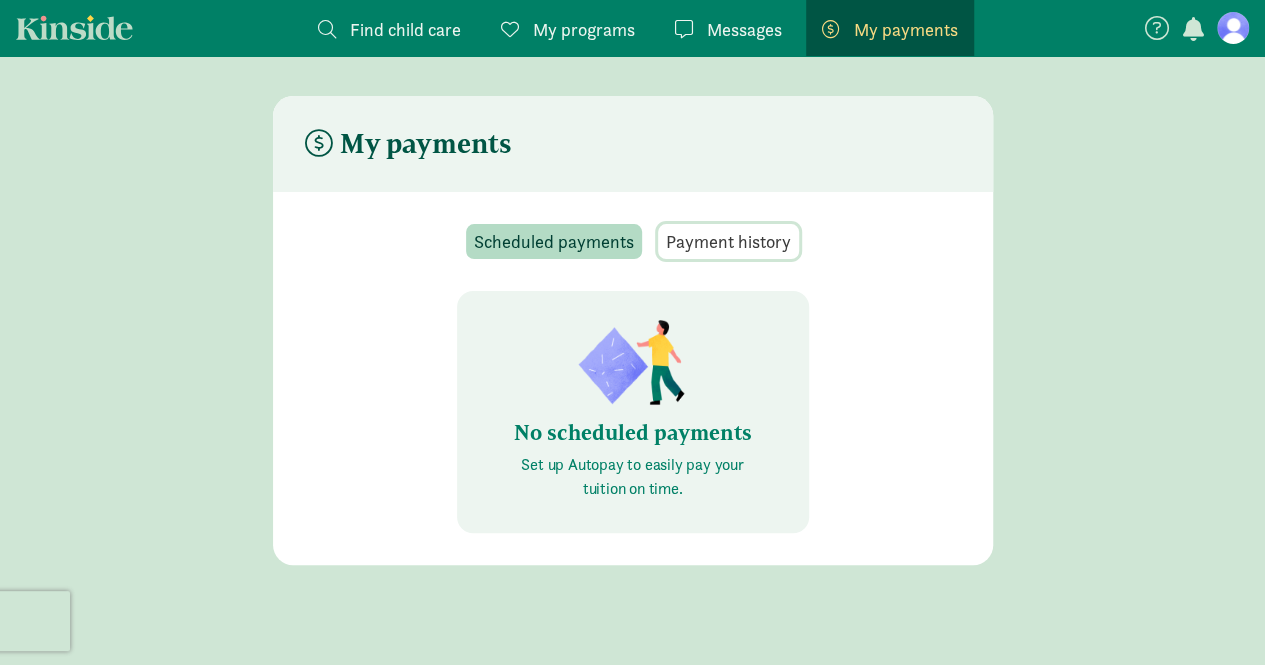 click on "Payment history" at bounding box center (728, 241) 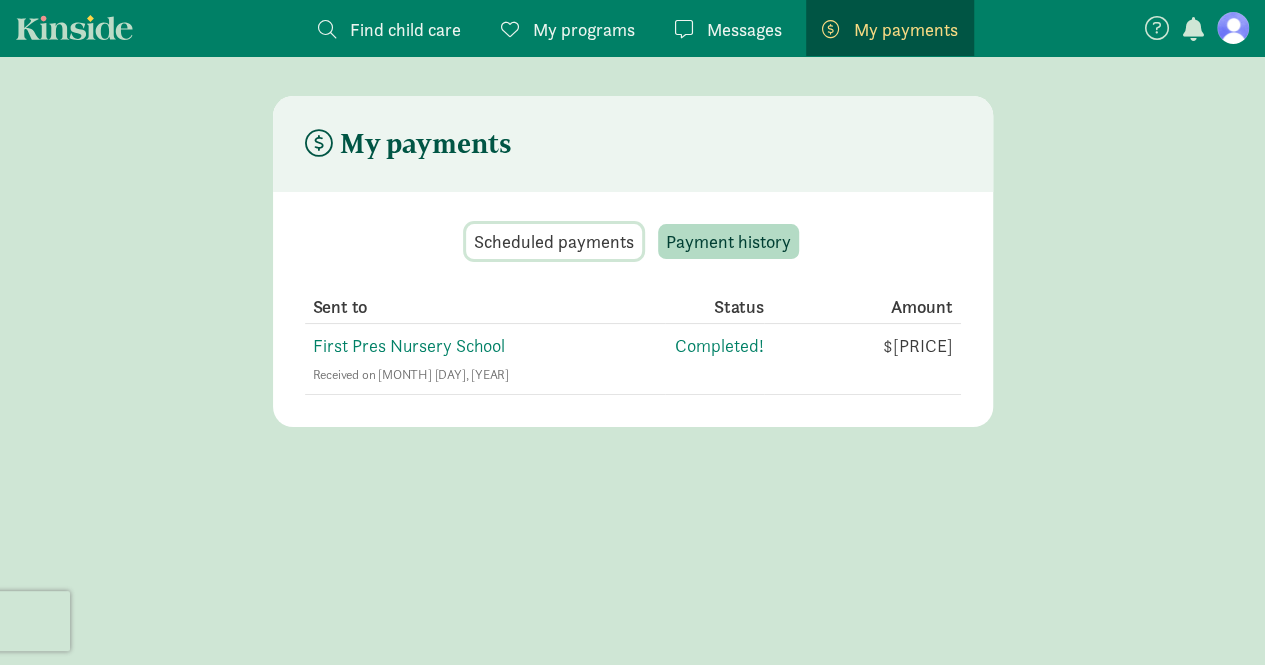 click on "Scheduled payments" at bounding box center [554, 241] 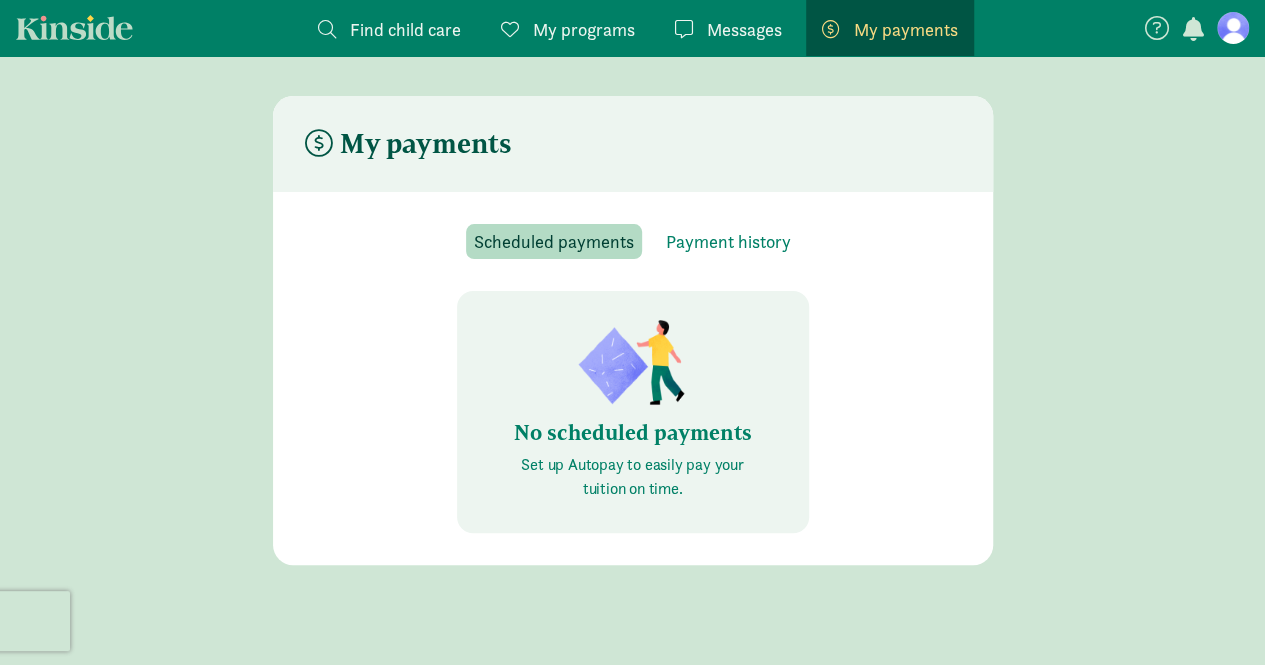 click on "Find child care" at bounding box center (405, 29) 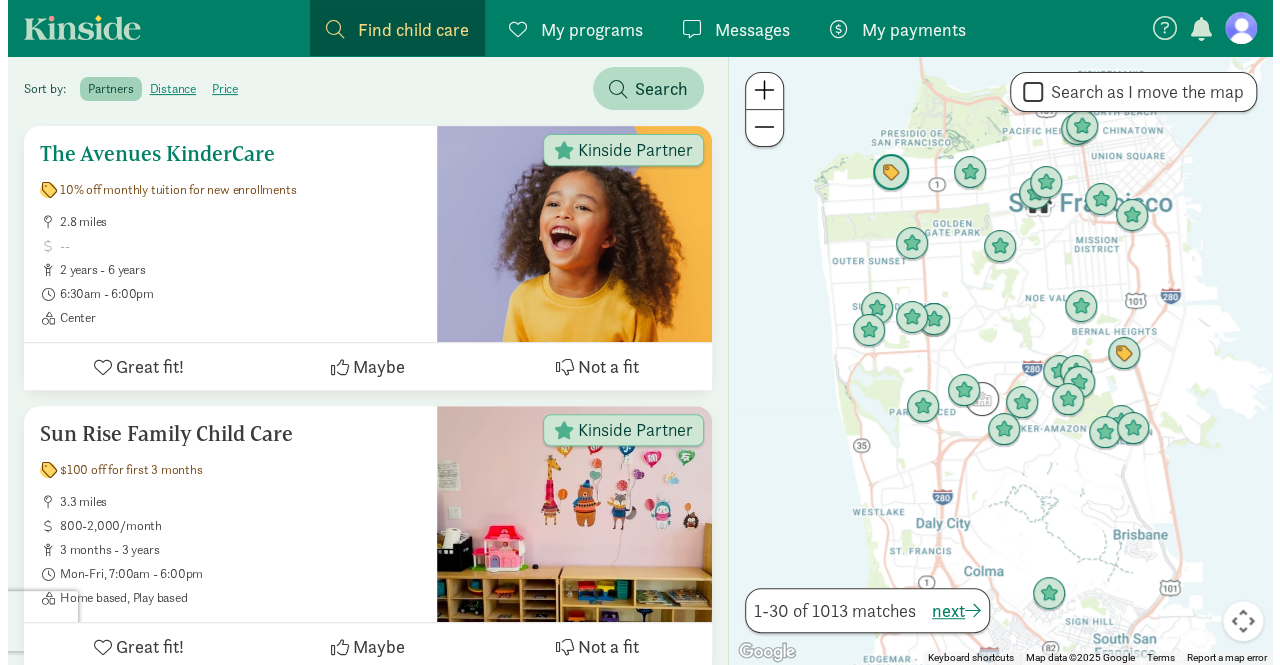 scroll, scrollTop: 0, scrollLeft: 0, axis: both 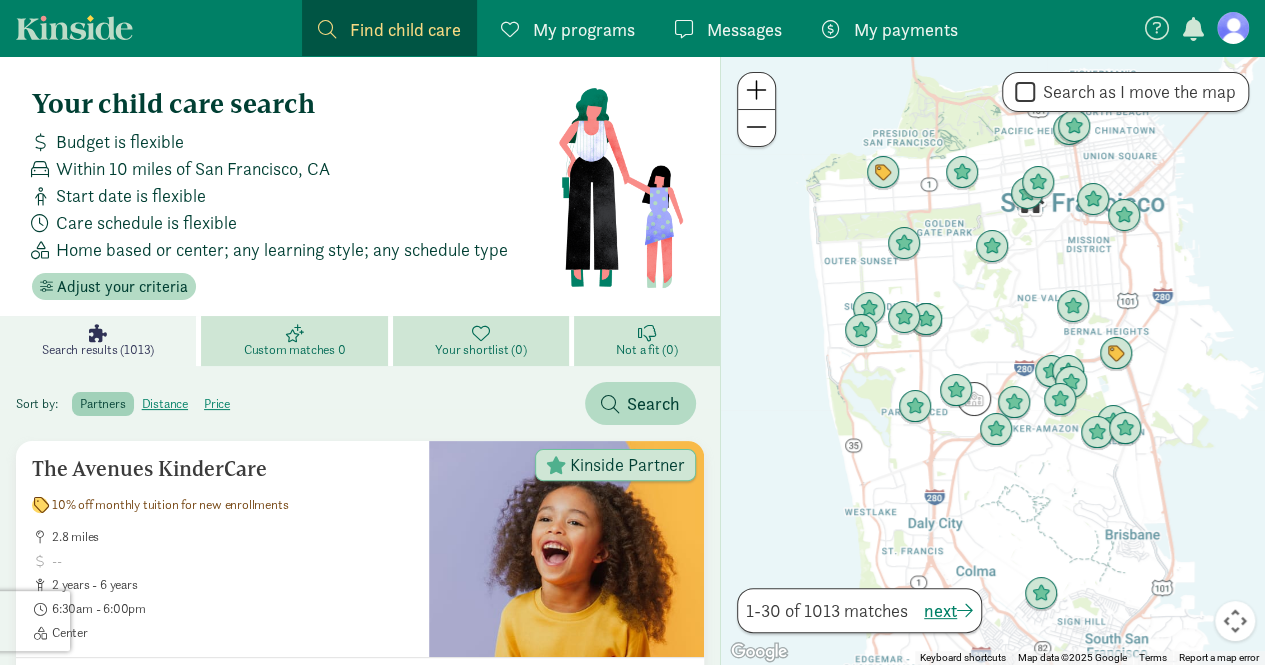 click on "Find child care" at bounding box center [405, 29] 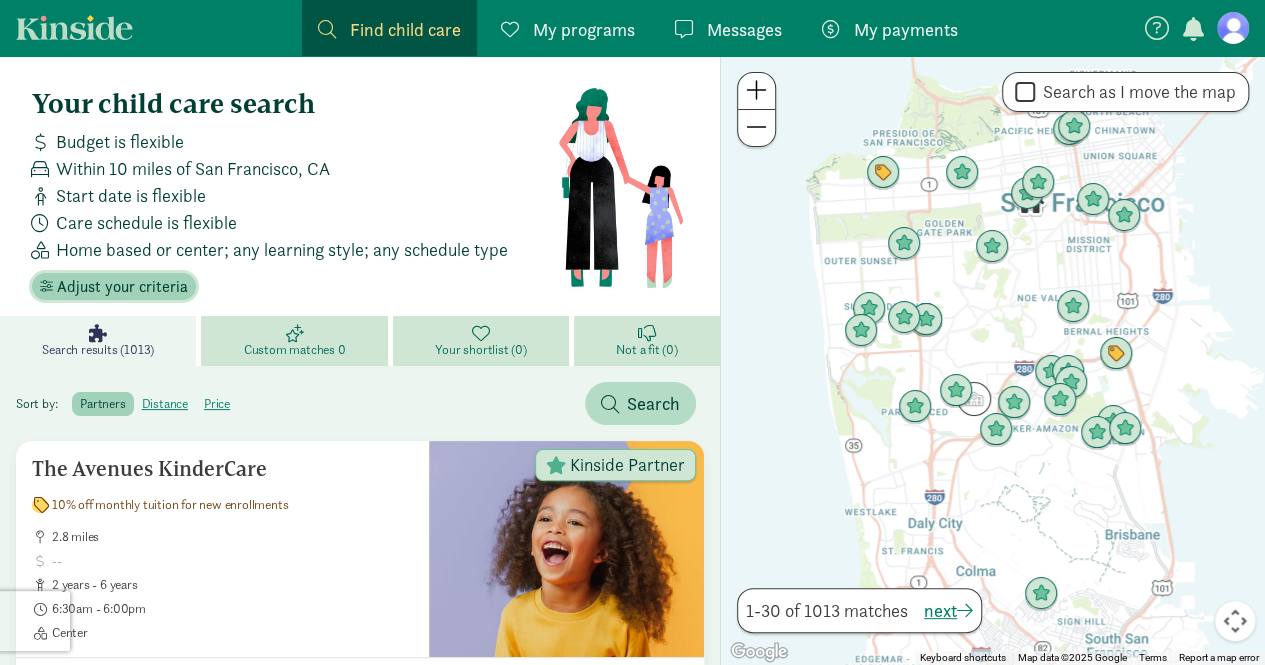 click on "Adjust your criteria" at bounding box center (122, 287) 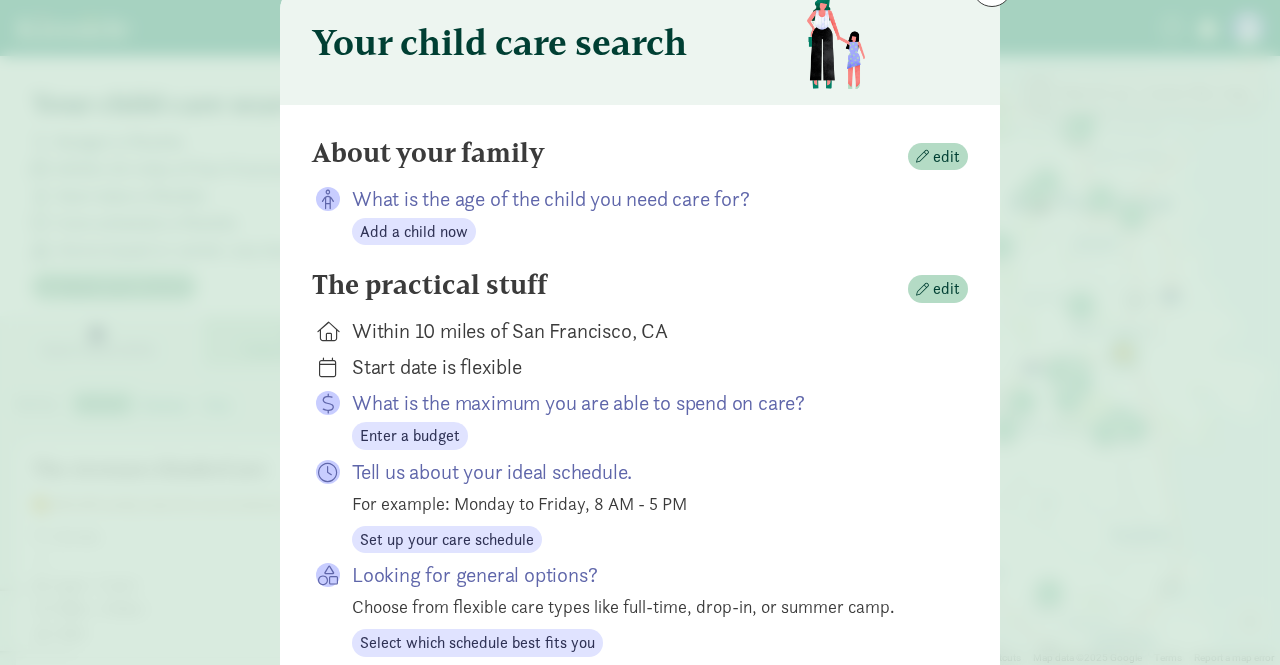 scroll, scrollTop: 86, scrollLeft: 0, axis: vertical 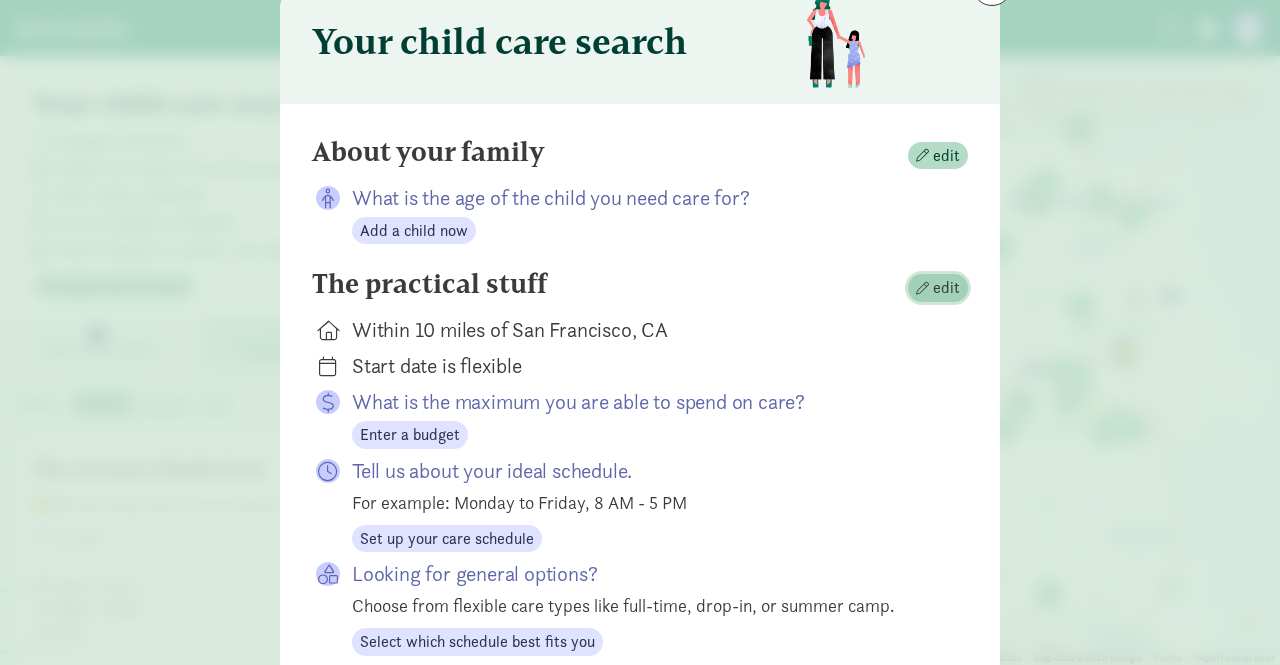 click on "edit" at bounding box center [938, 288] 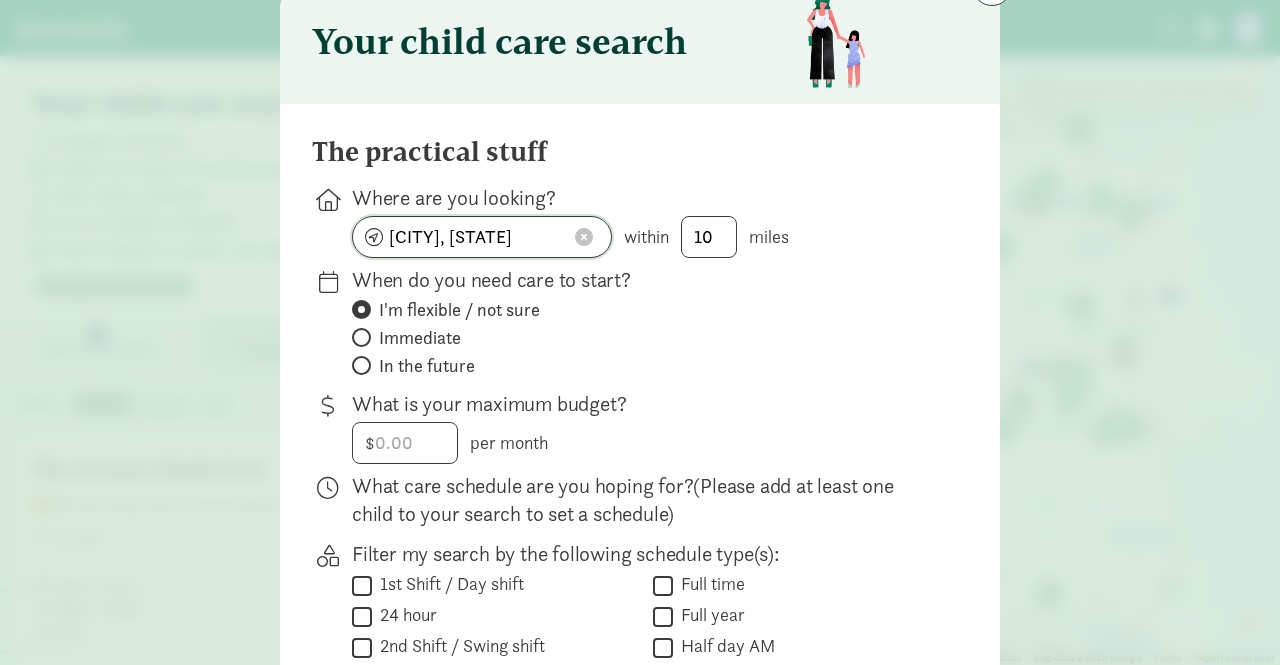 drag, startPoint x: 539, startPoint y: 226, endPoint x: 314, endPoint y: 233, distance: 225.10886 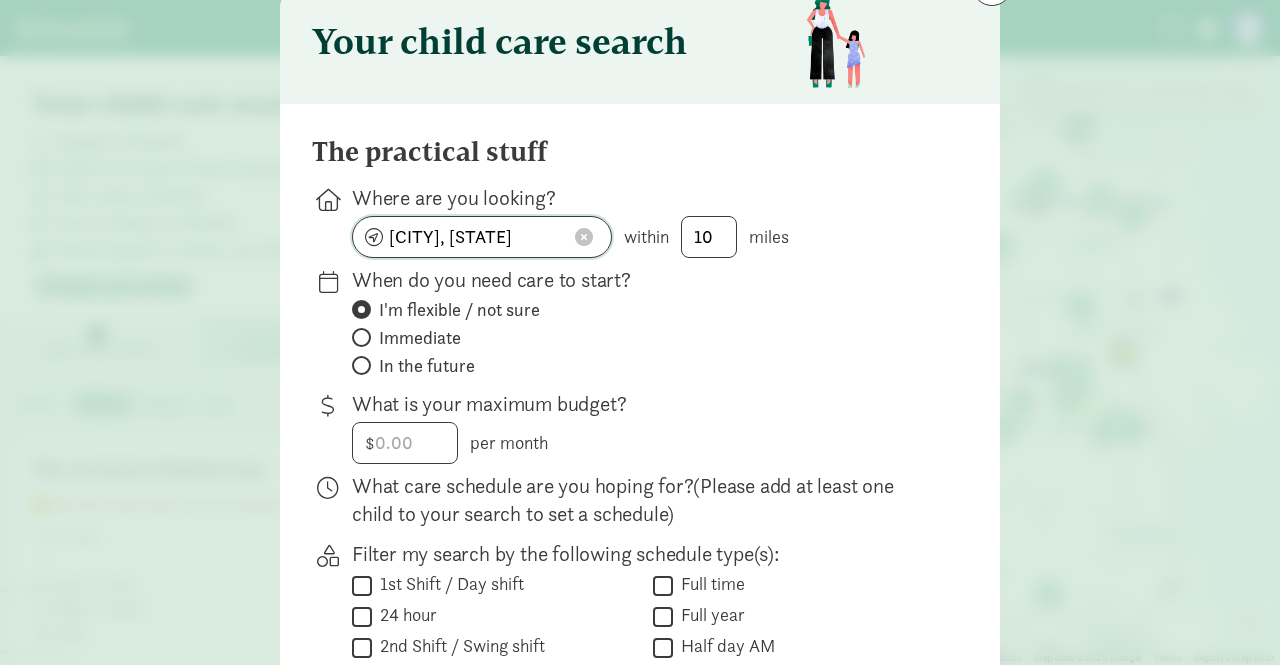 click on "Where are you looking? [CITY], [STATE] within 10 miles" 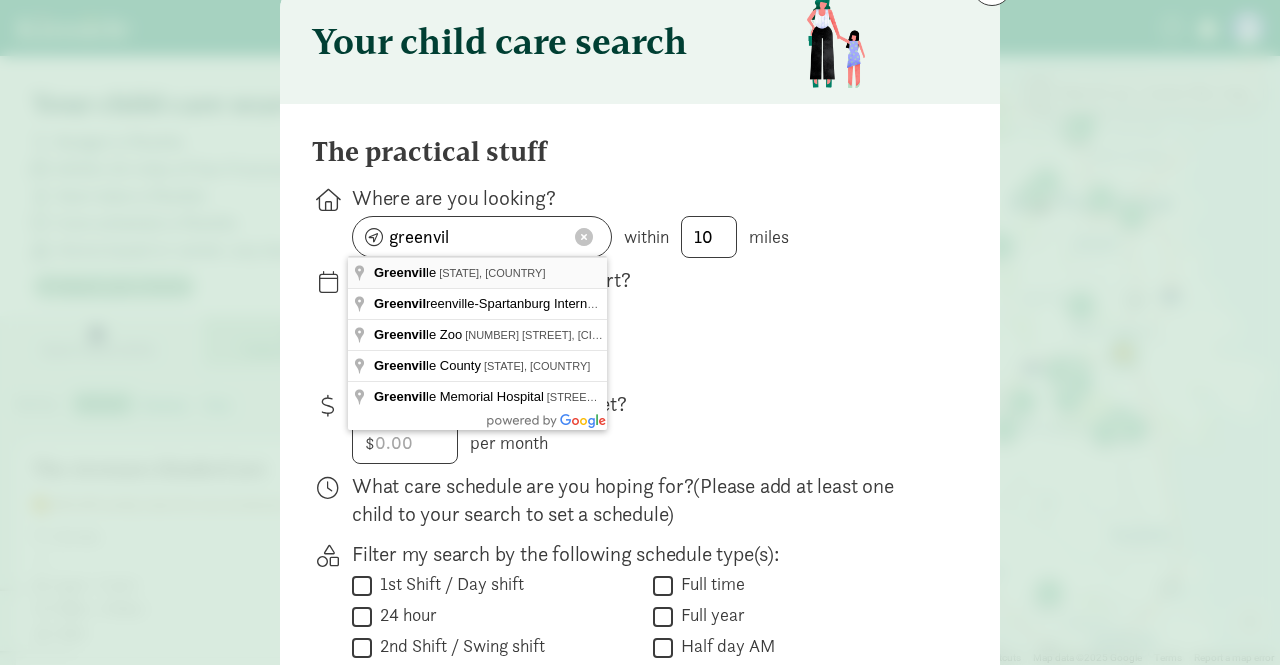 type on "[CITY], [STATE], [COUNTRY]" 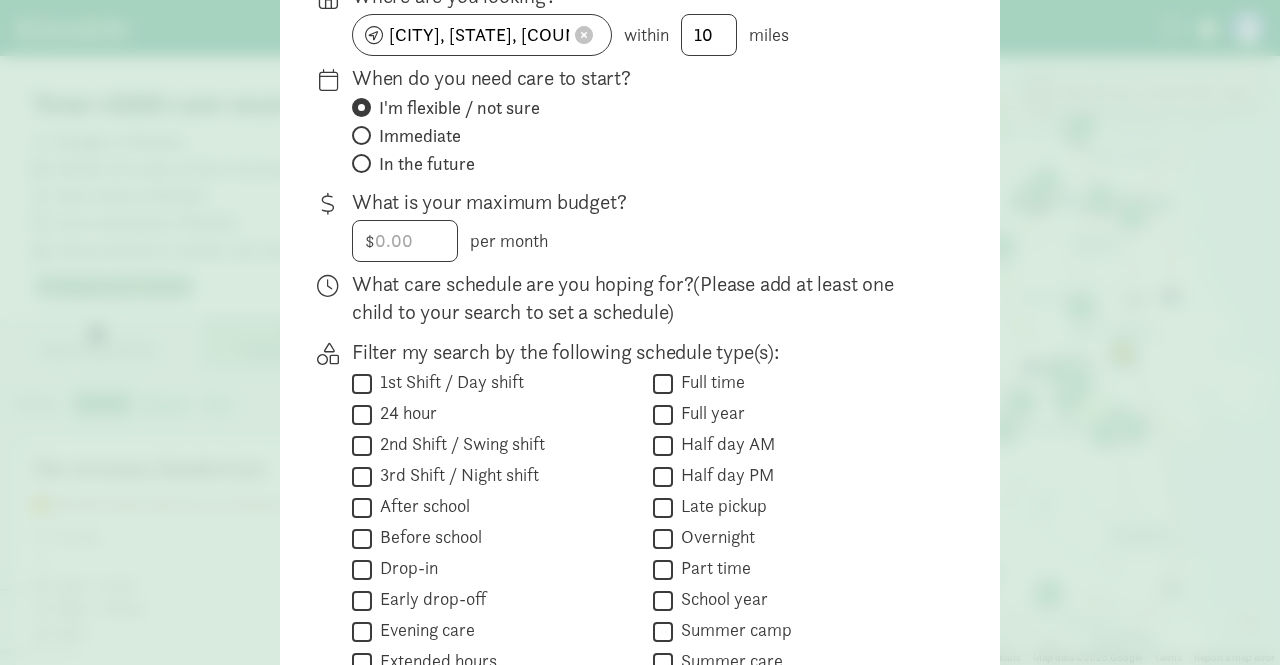 scroll, scrollTop: 510, scrollLeft: 0, axis: vertical 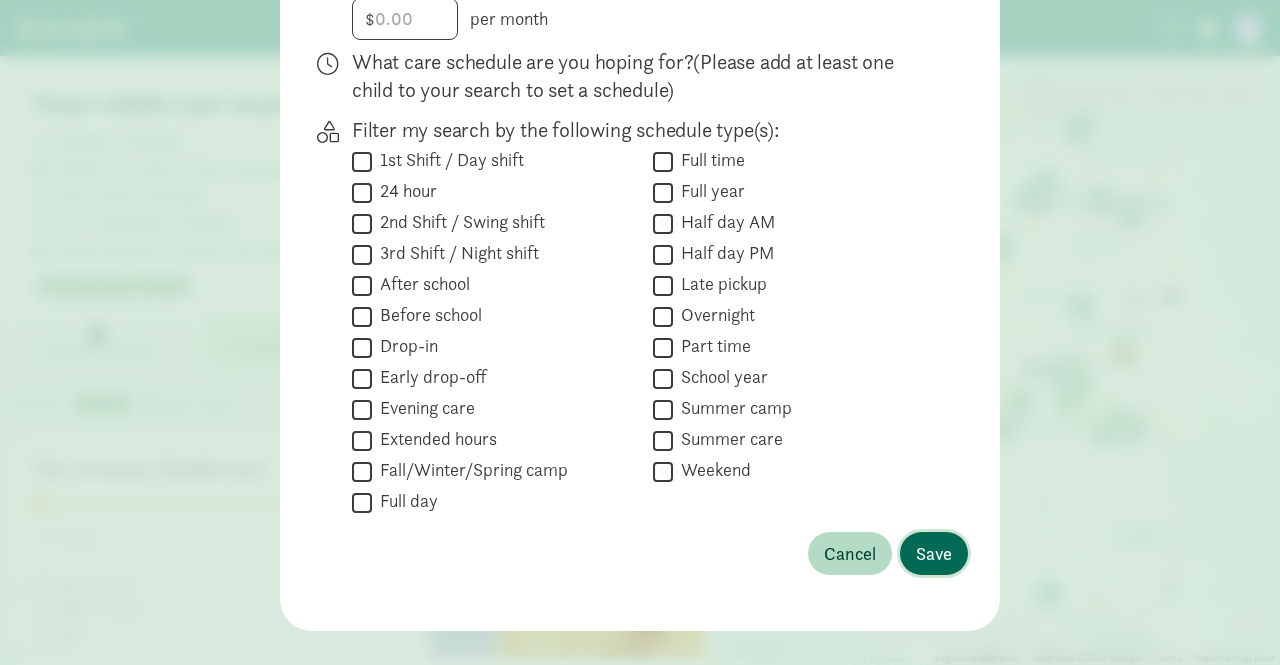 click on "Save" at bounding box center [934, 553] 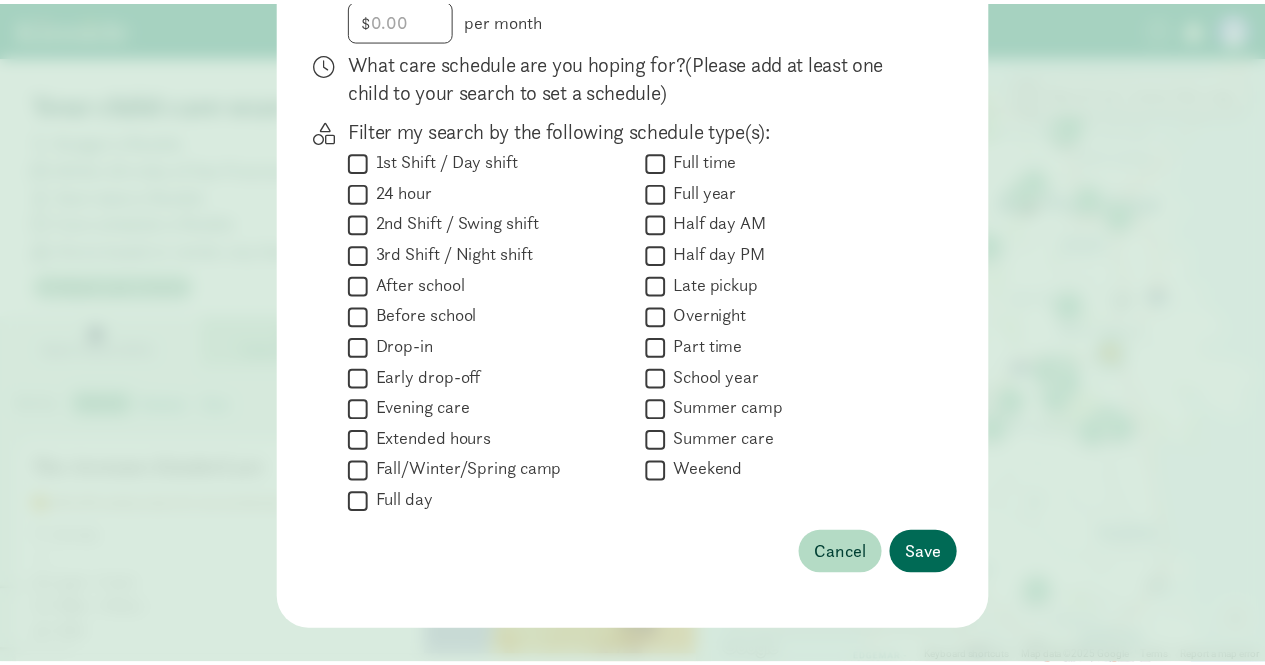 scroll, scrollTop: 406, scrollLeft: 0, axis: vertical 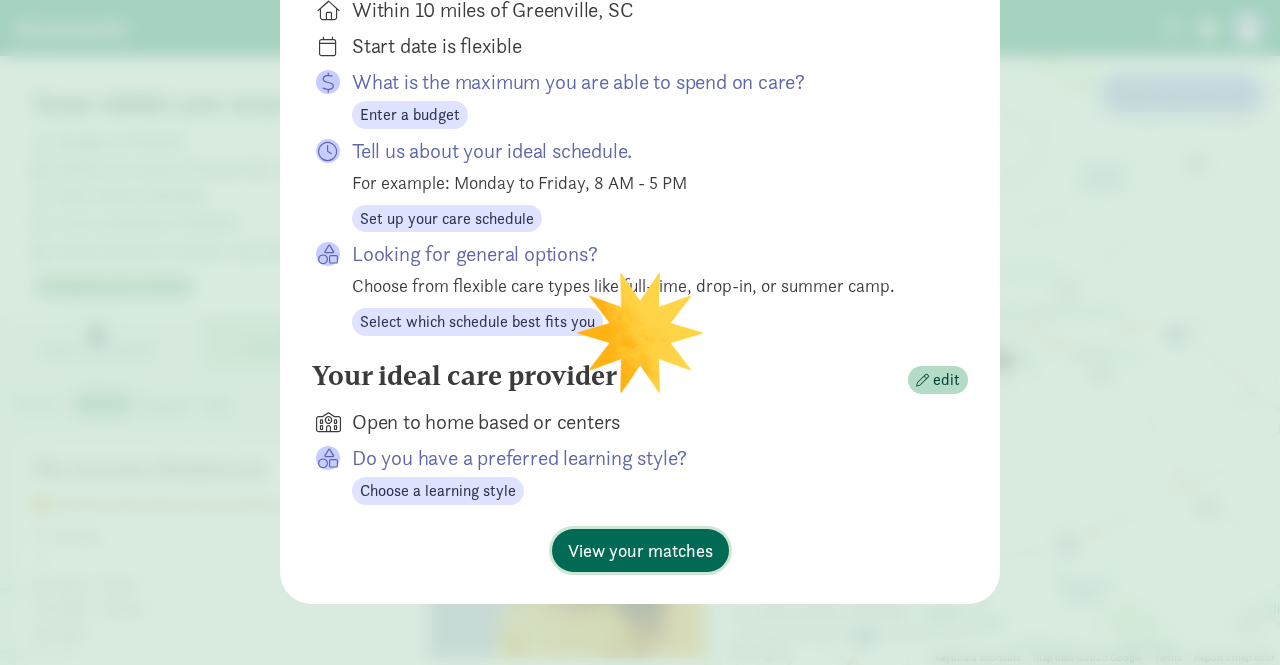 click on "View your matches" at bounding box center (640, 550) 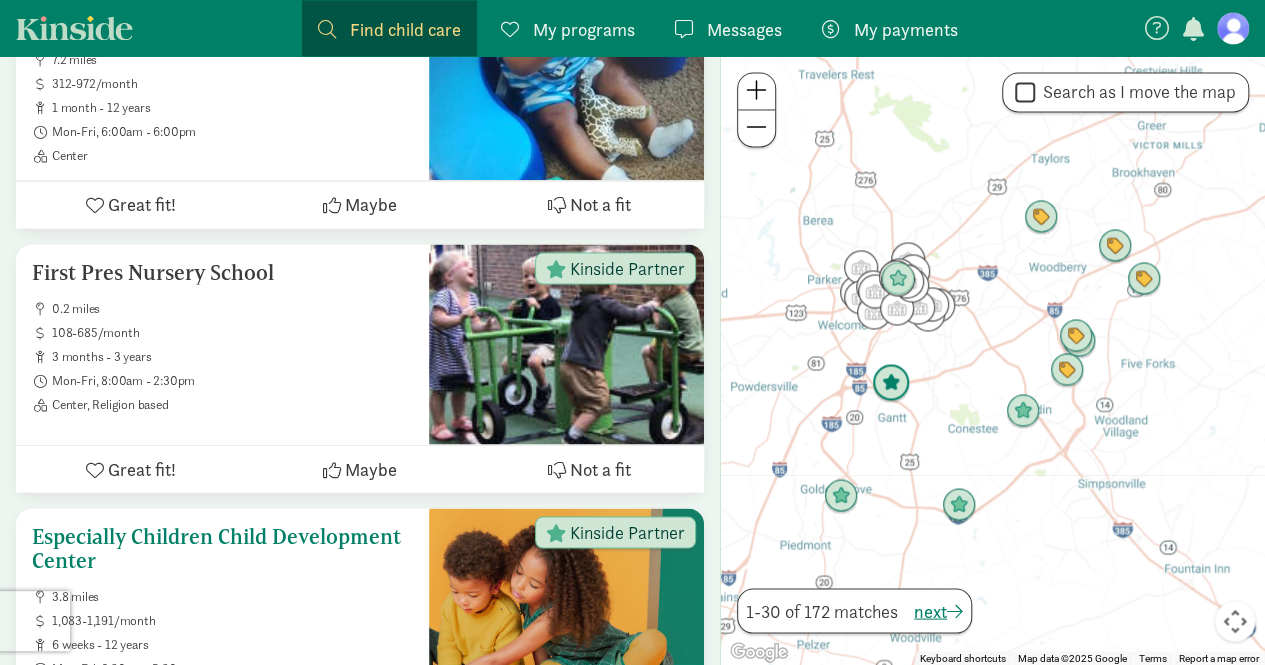 scroll, scrollTop: 1696, scrollLeft: 0, axis: vertical 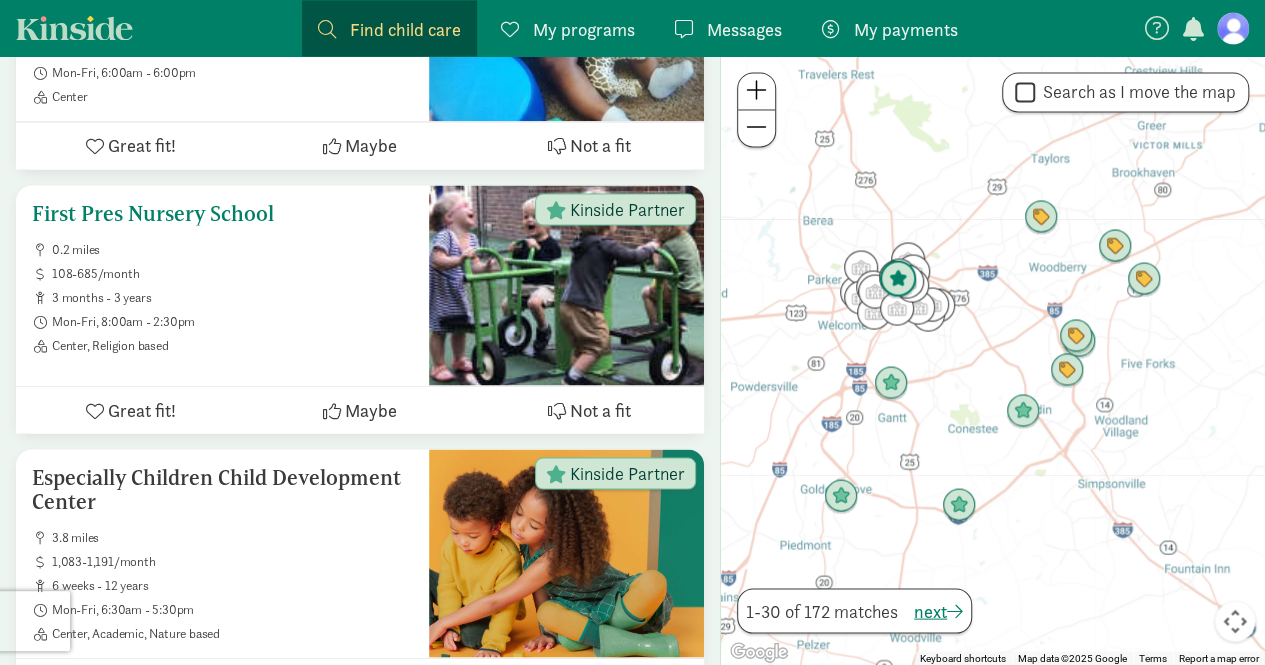 click at bounding box center (95, 410) 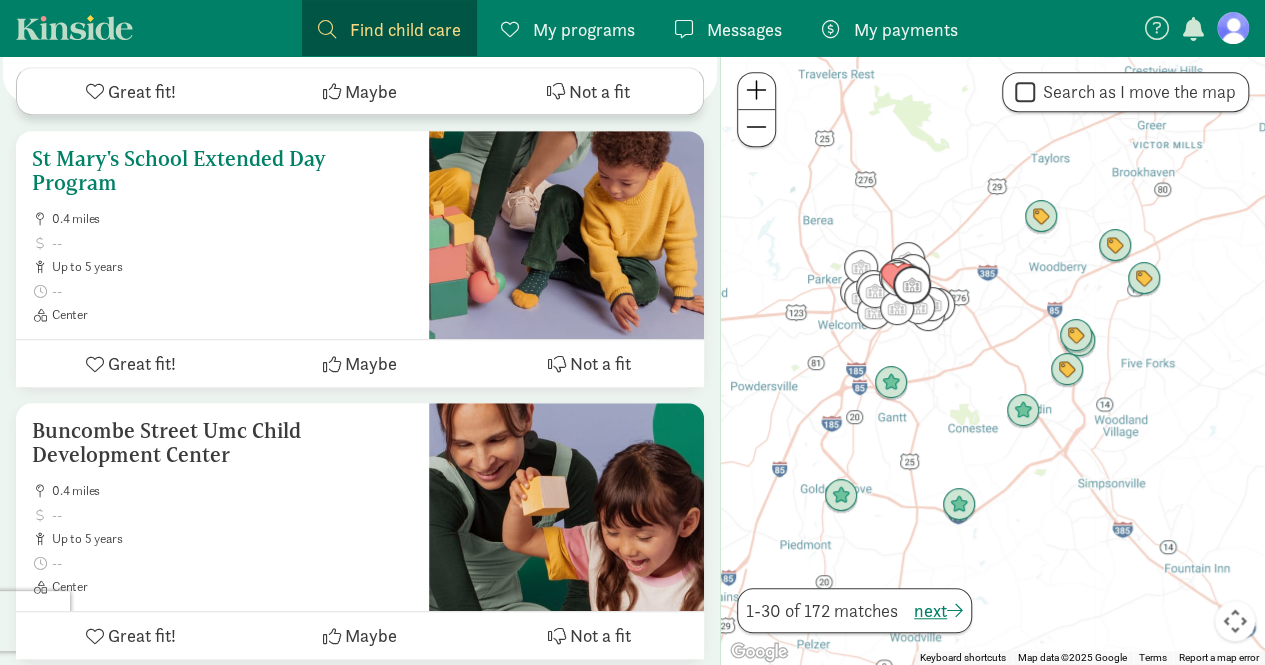 scroll, scrollTop: 4548, scrollLeft: 0, axis: vertical 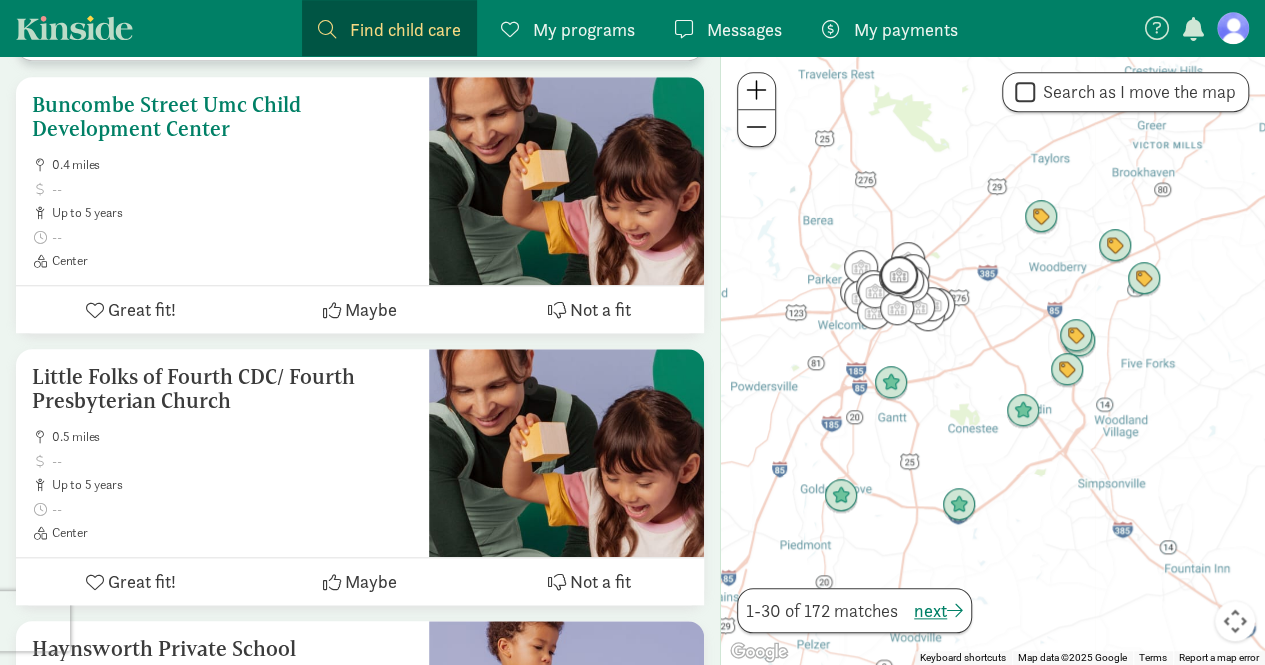 click at bounding box center [95, 310] 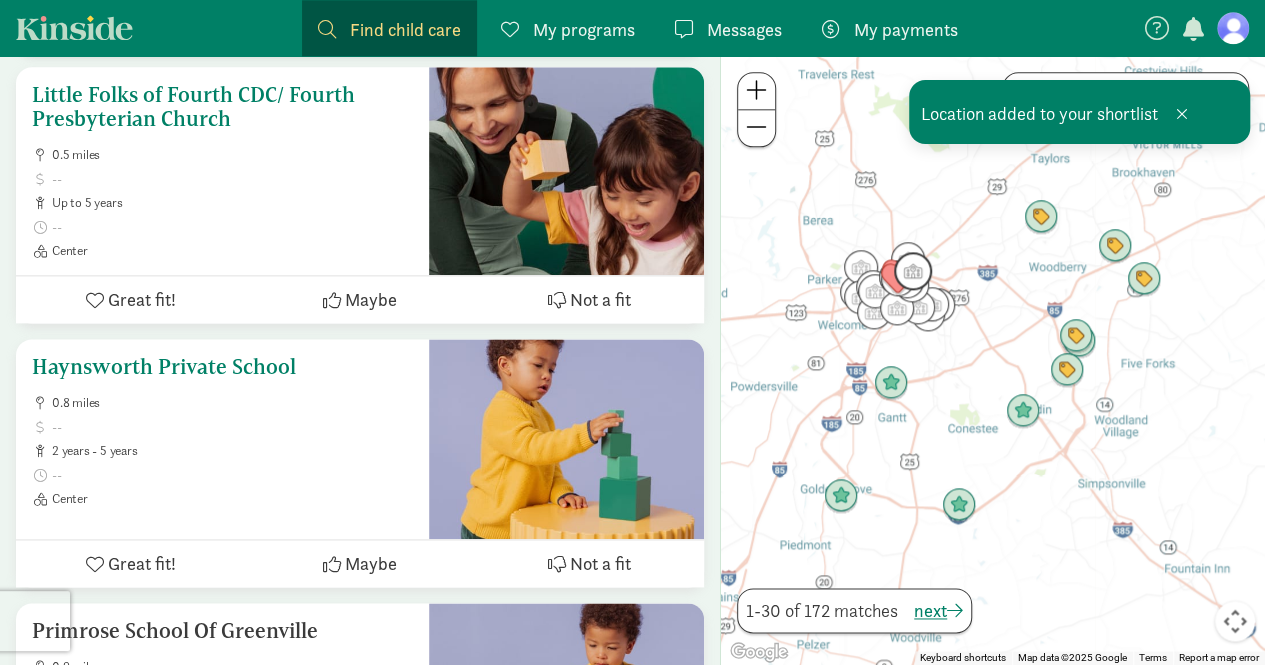 scroll, scrollTop: 4922, scrollLeft: 0, axis: vertical 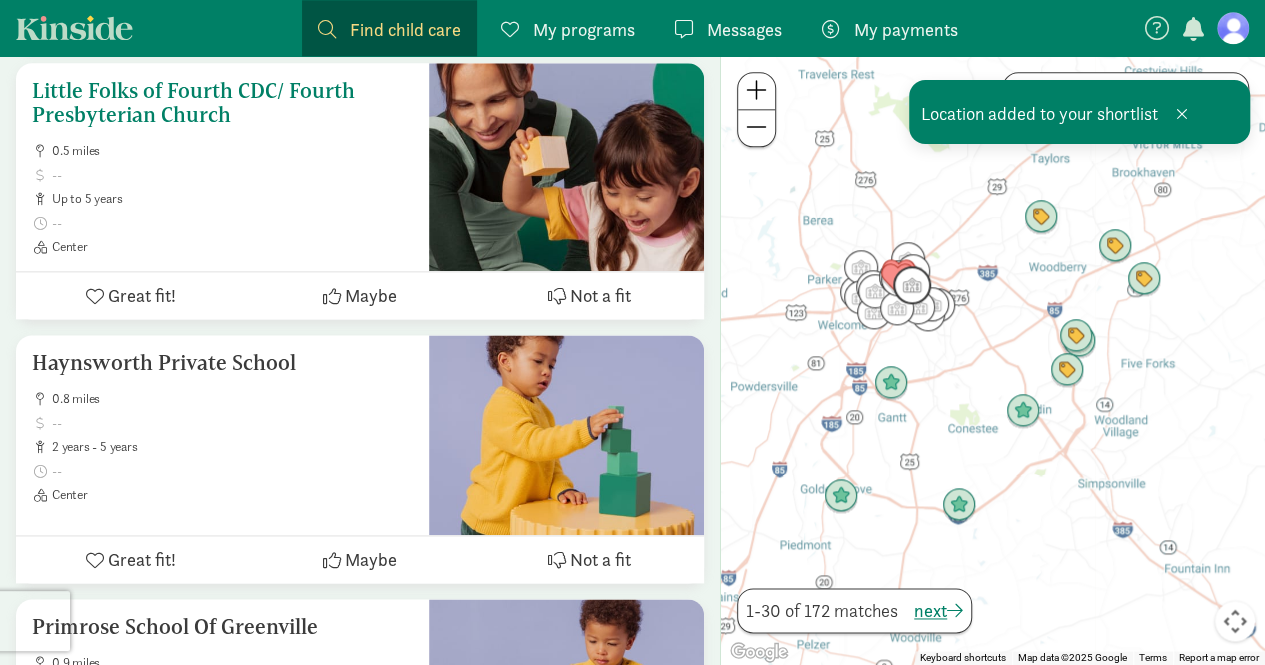 click at bounding box center [95, 296] 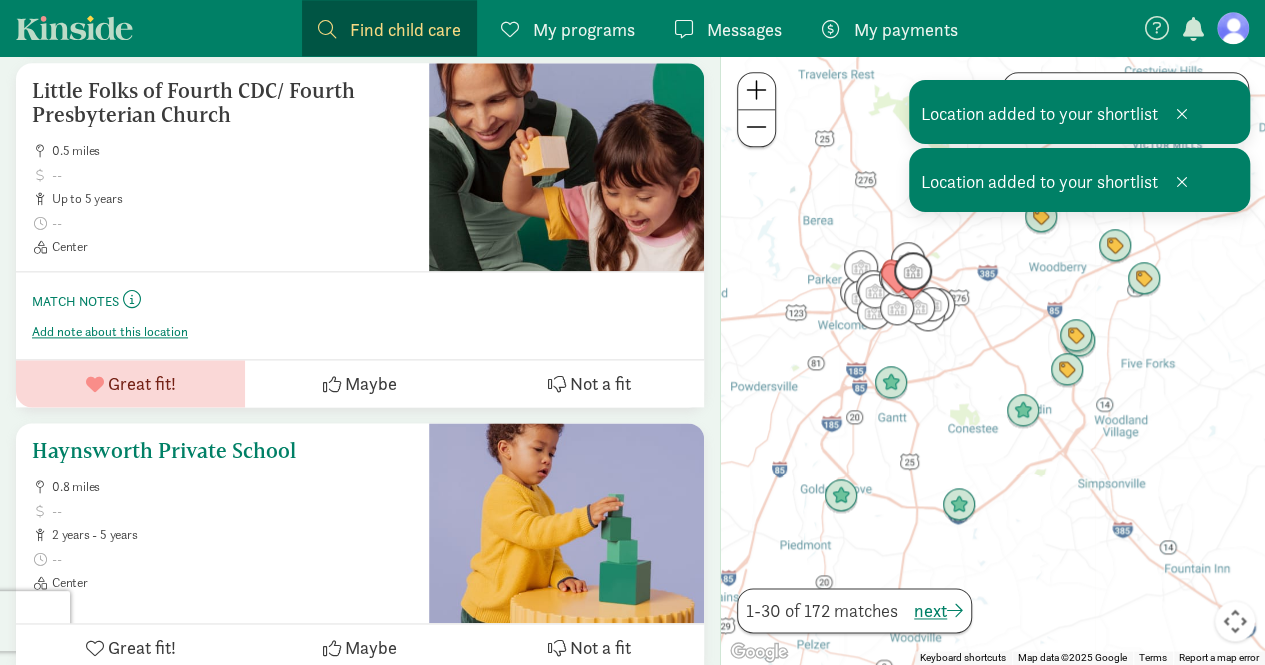 scroll, scrollTop: 5167, scrollLeft: 0, axis: vertical 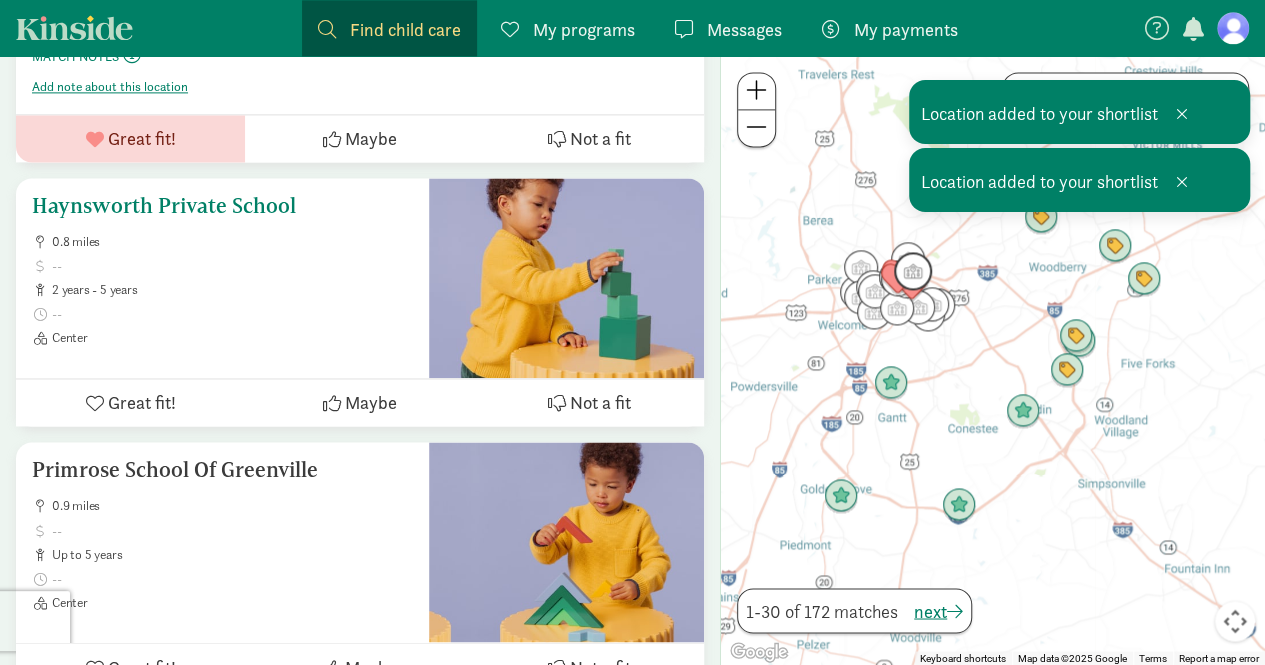 click at bounding box center (95, 403) 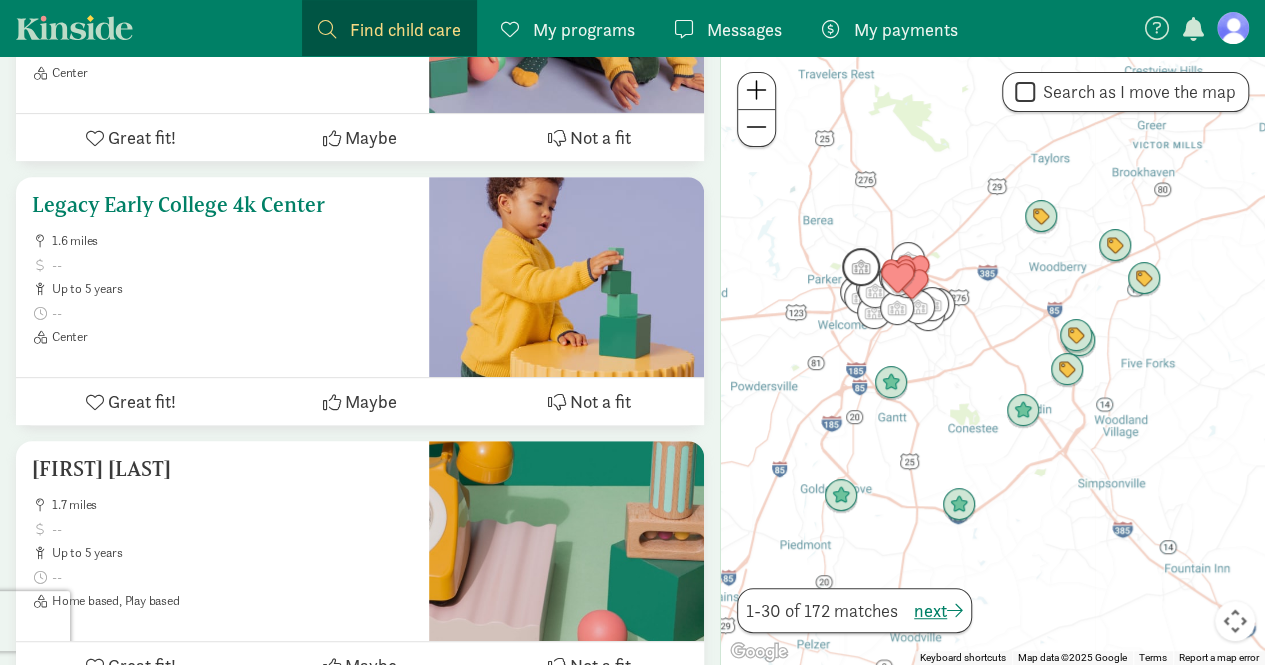 scroll, scrollTop: 8257, scrollLeft: 0, axis: vertical 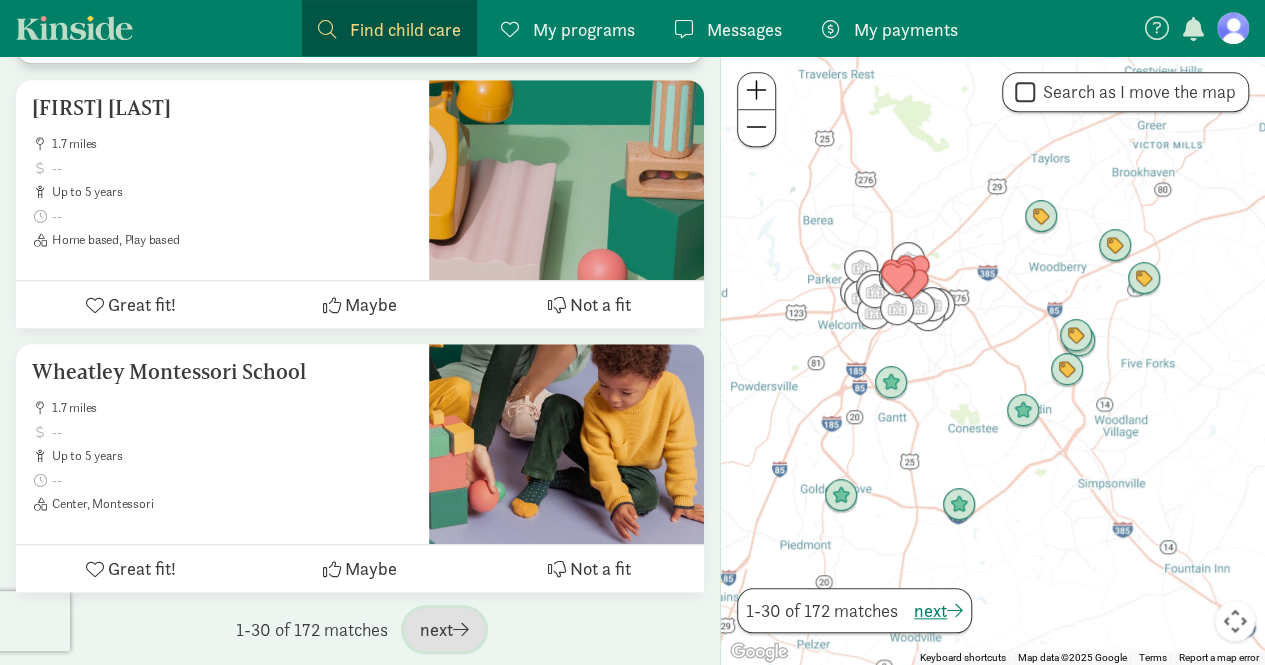 click 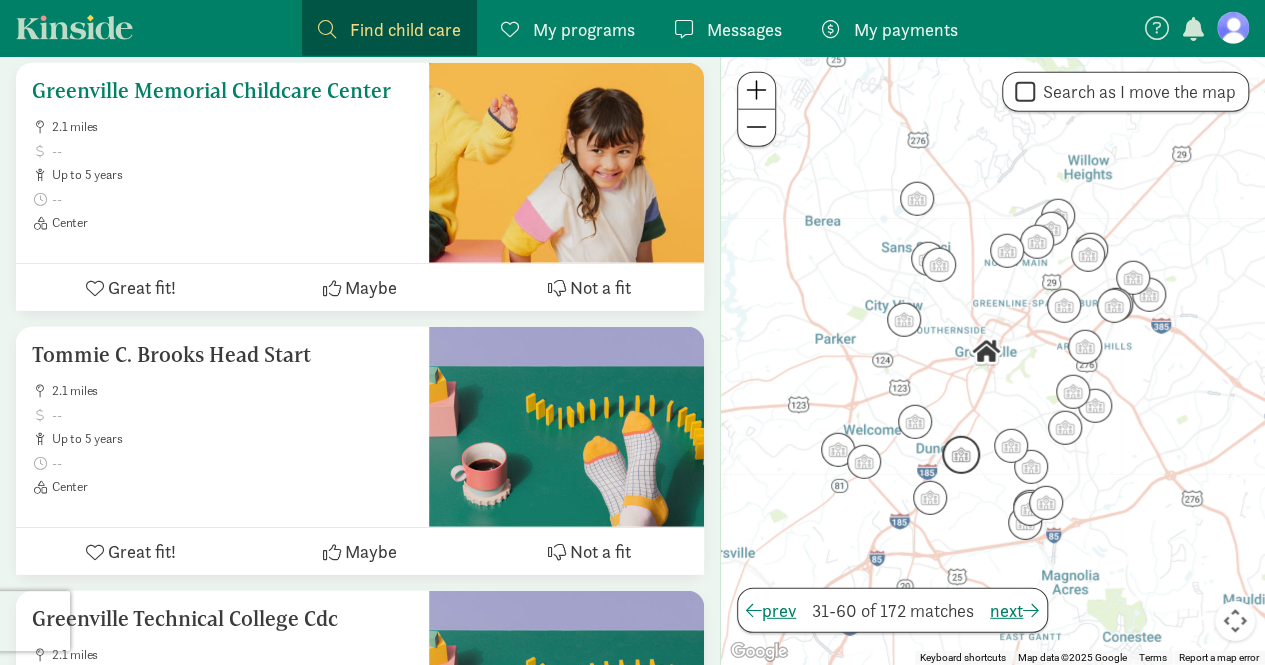 scroll, scrollTop: 2513, scrollLeft: 0, axis: vertical 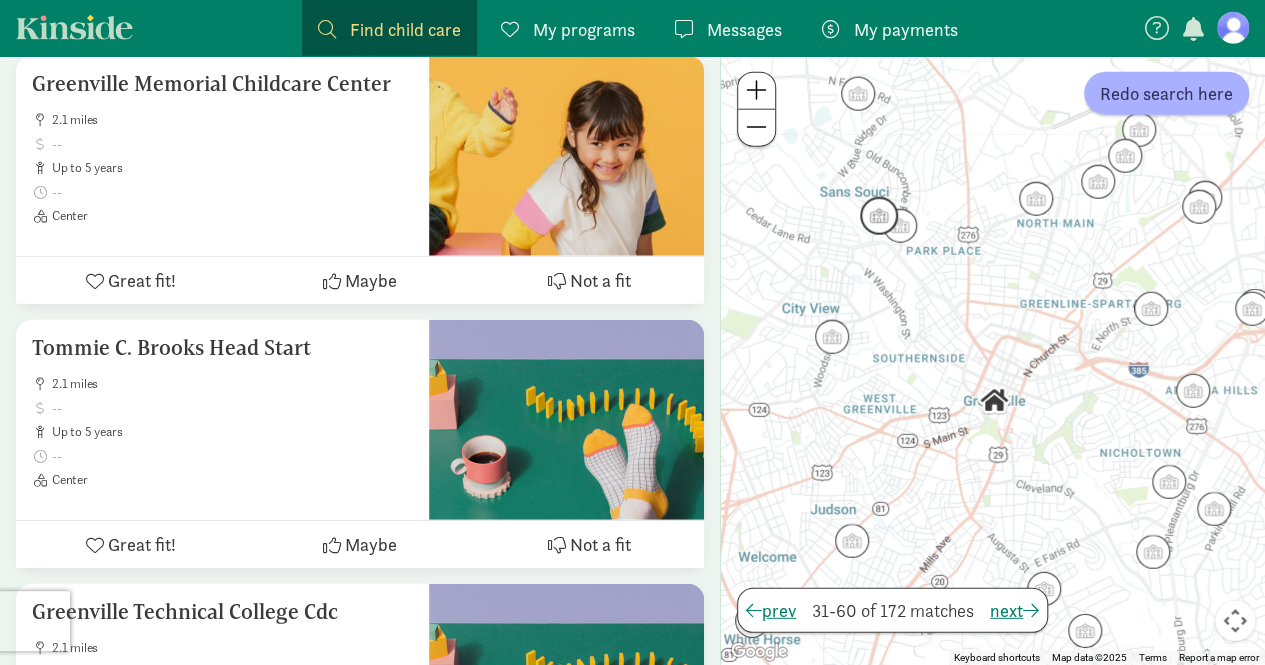 click at bounding box center (879, 216) 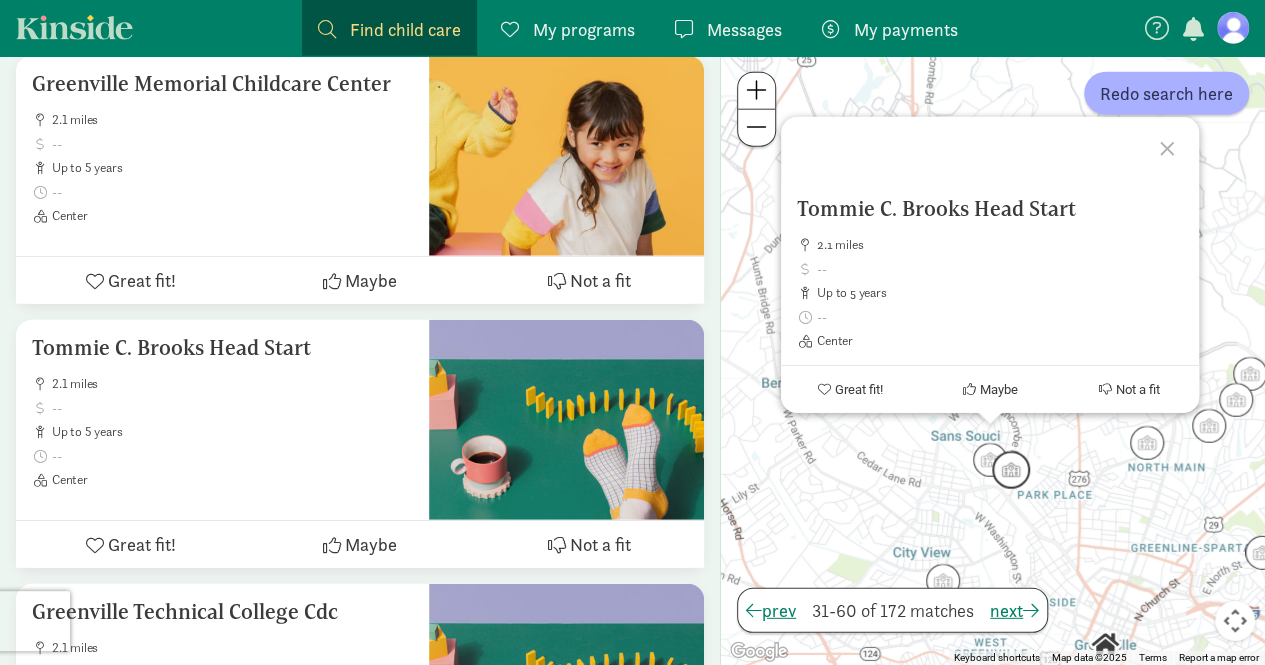 click at bounding box center (1011, 470) 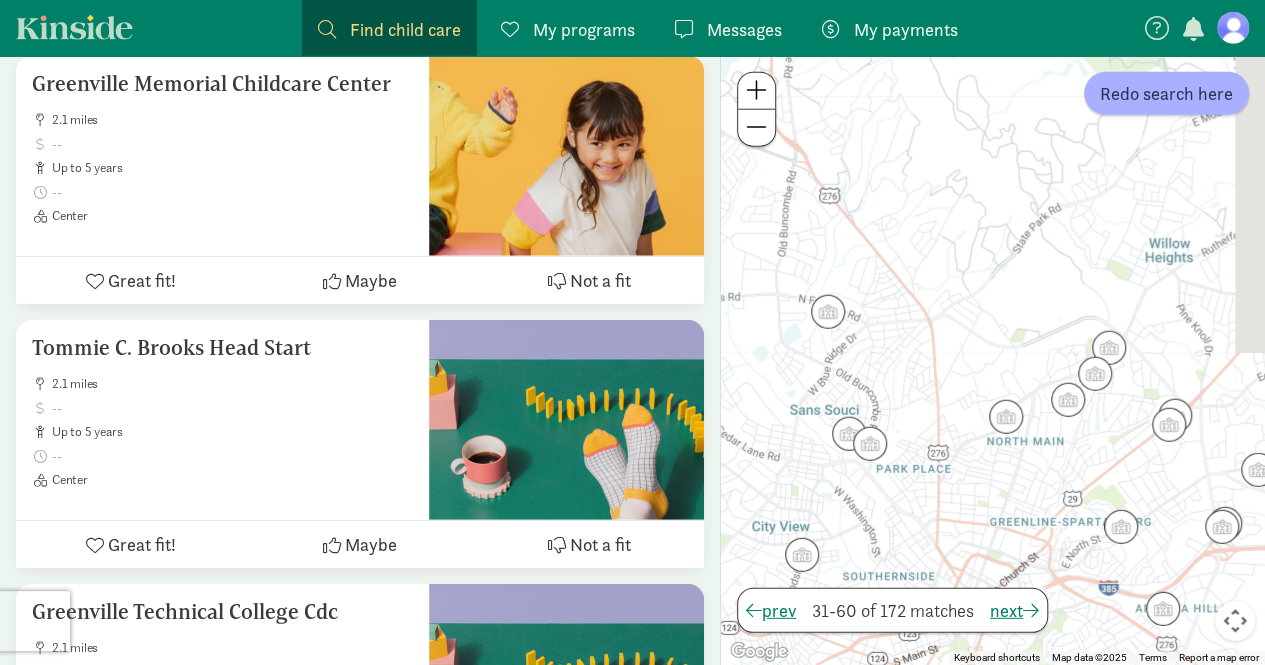 drag, startPoint x: 1094, startPoint y: 491, endPoint x: 931, endPoint y: 461, distance: 165.73775 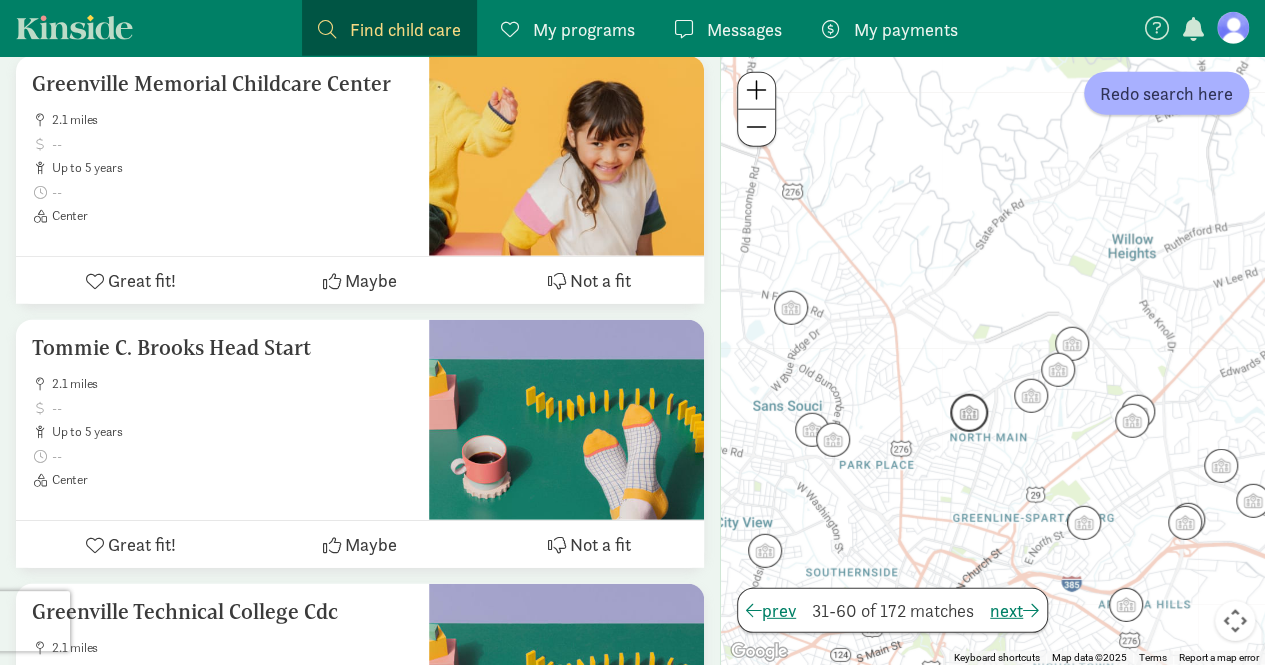 click at bounding box center (969, 413) 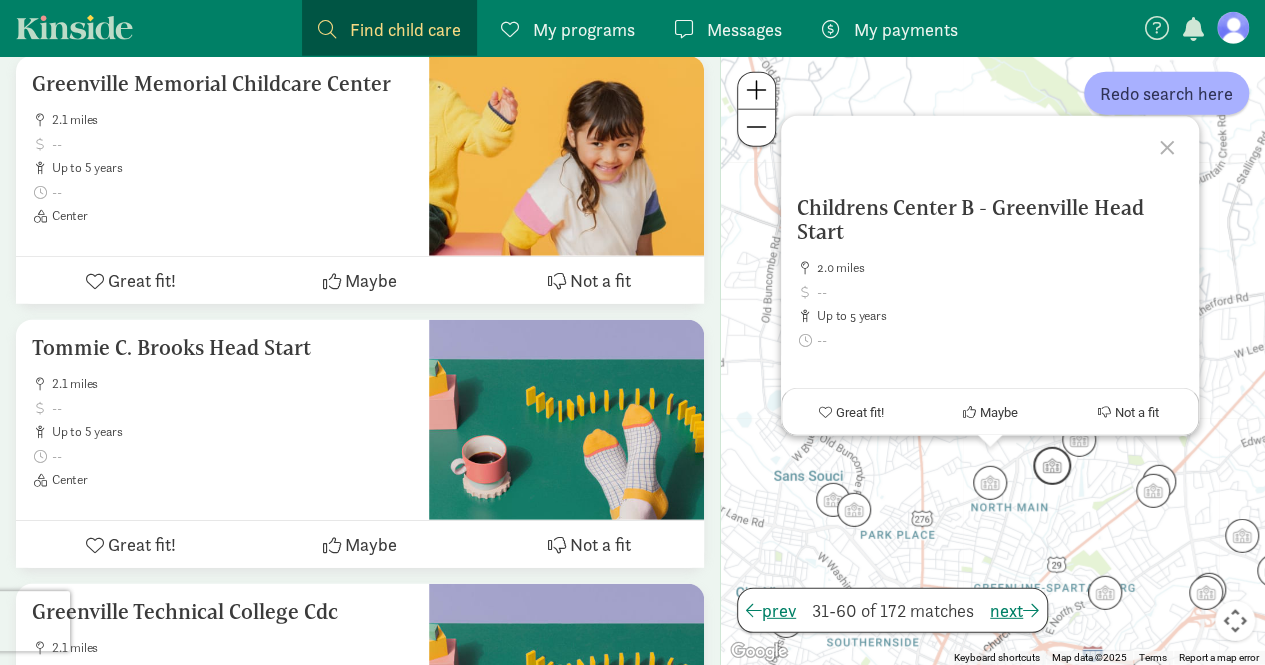 click at bounding box center [1052, 466] 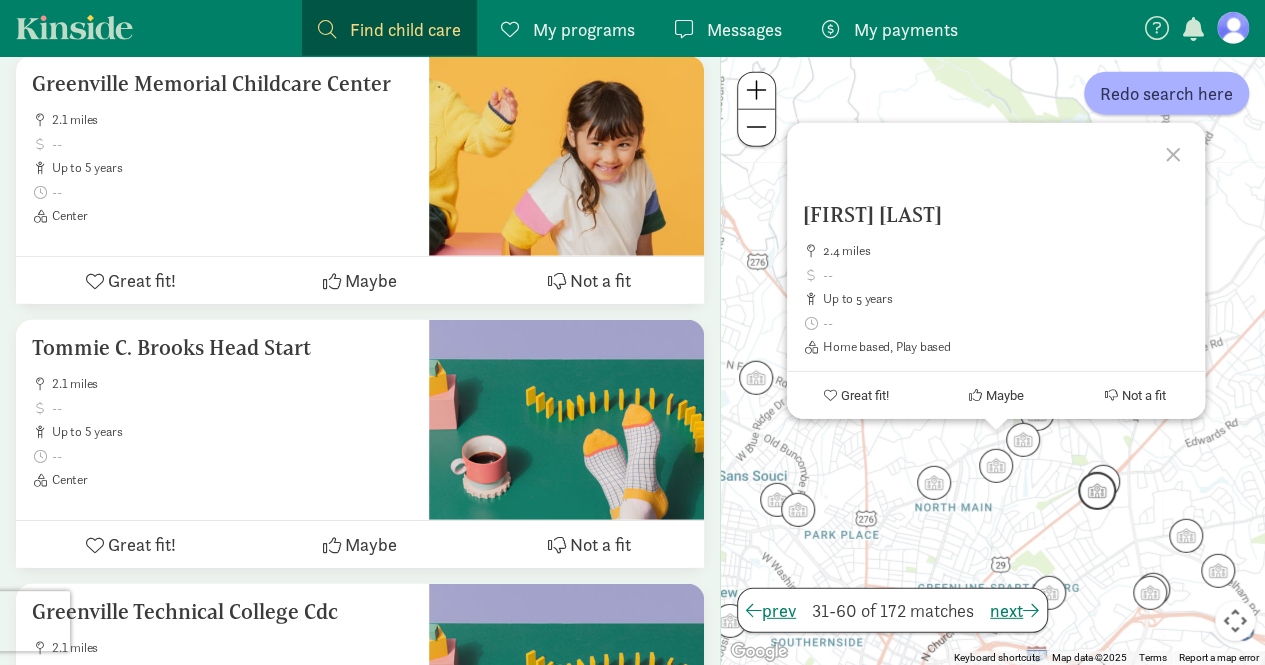 click at bounding box center (1097, 491) 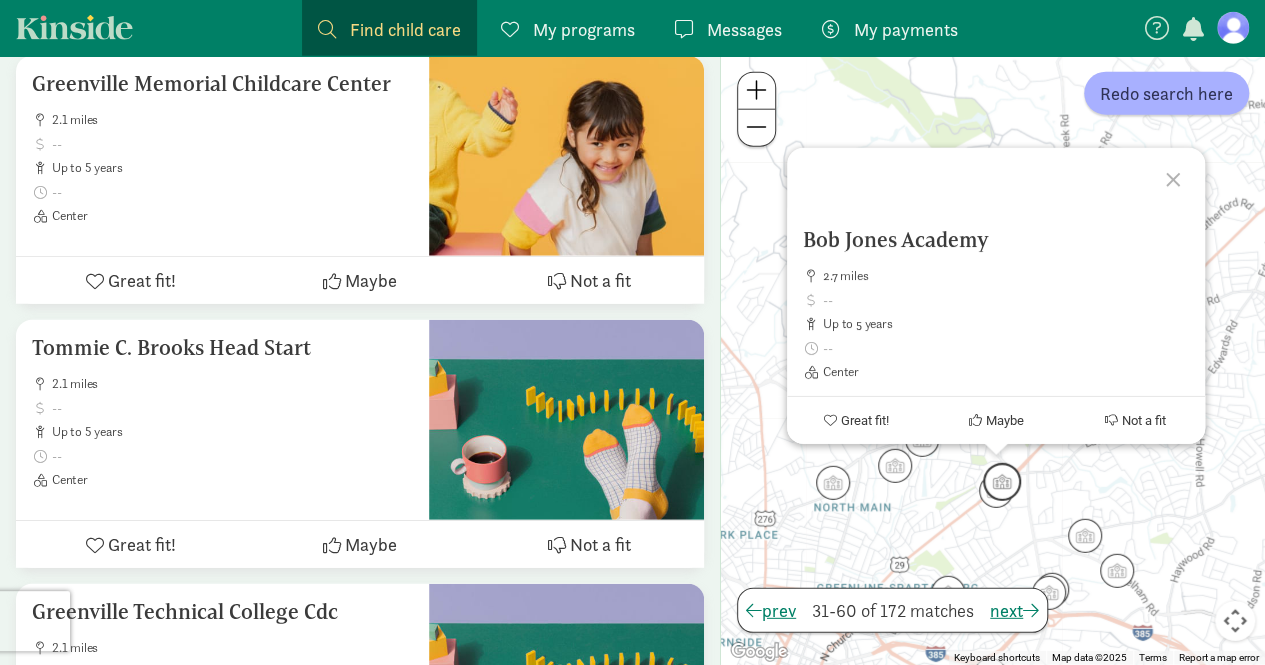 click at bounding box center (1002, 482) 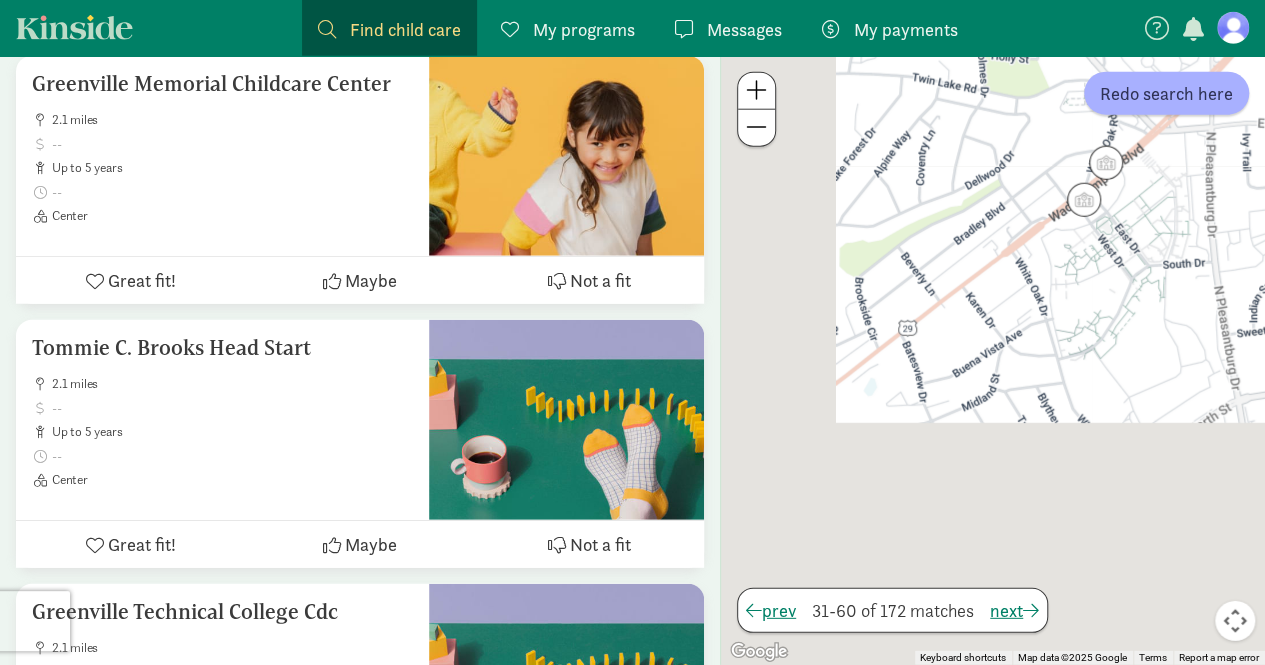 drag, startPoint x: 931, startPoint y: 404, endPoint x: 1116, endPoint y: 15, distance: 430.75052 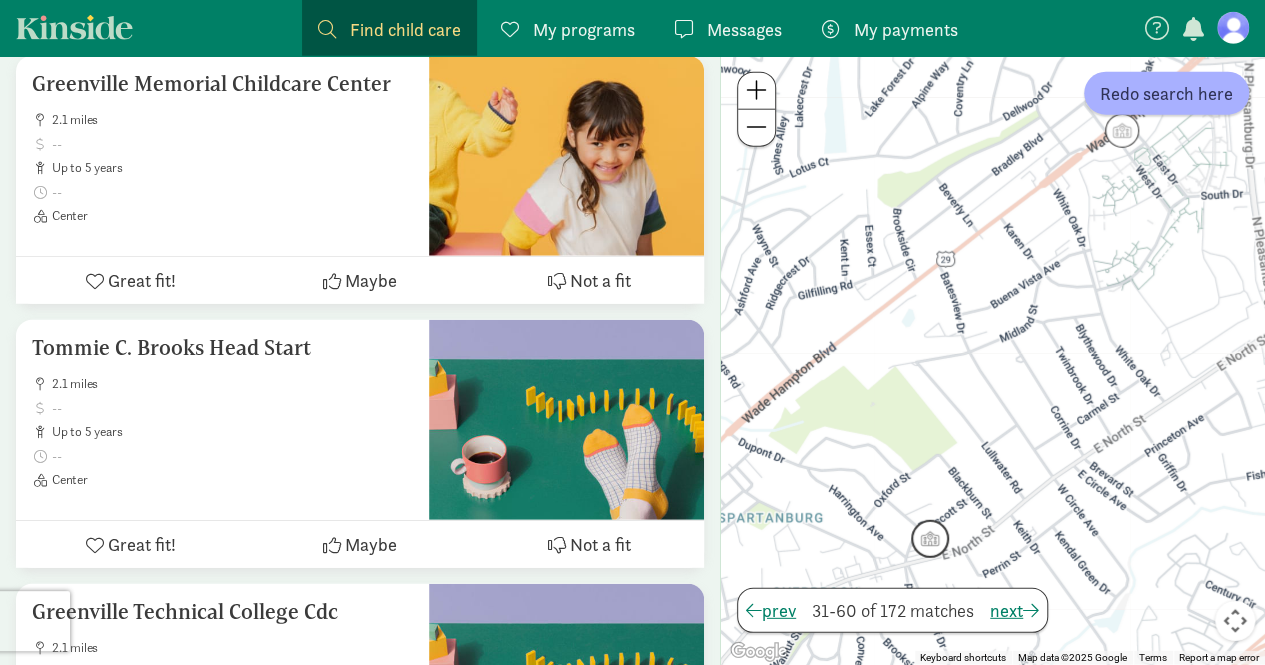 click at bounding box center (930, 539) 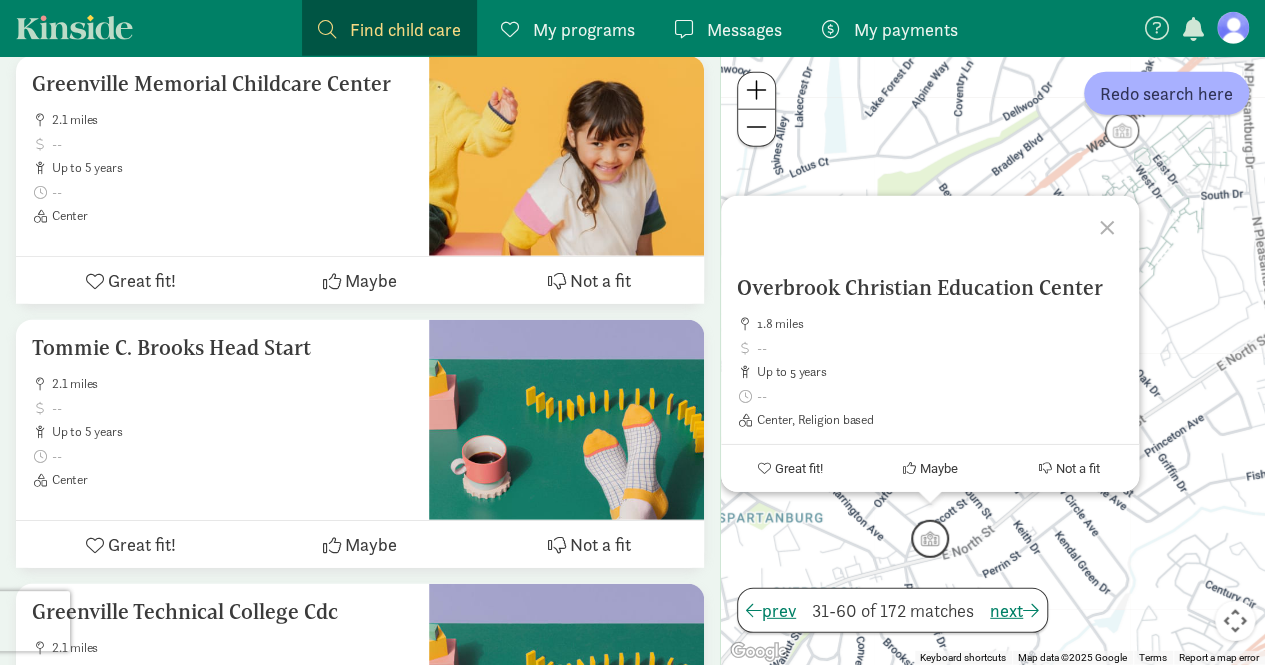 click at bounding box center [930, 539] 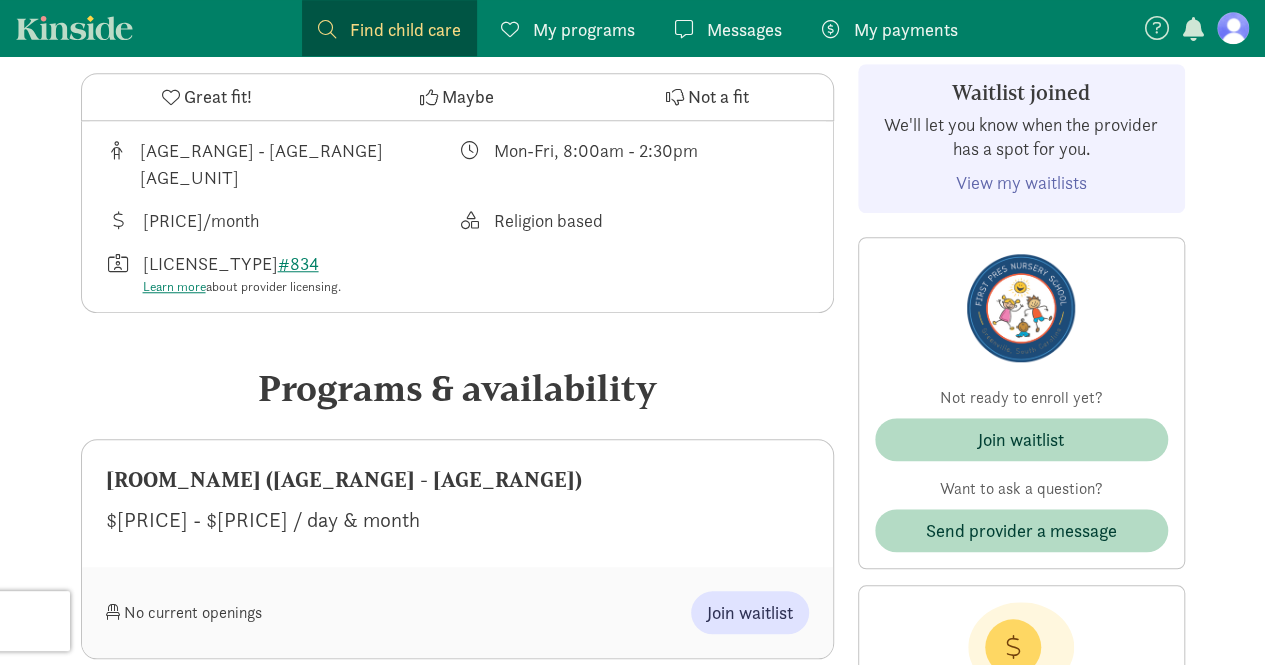 scroll, scrollTop: 671, scrollLeft: 0, axis: vertical 